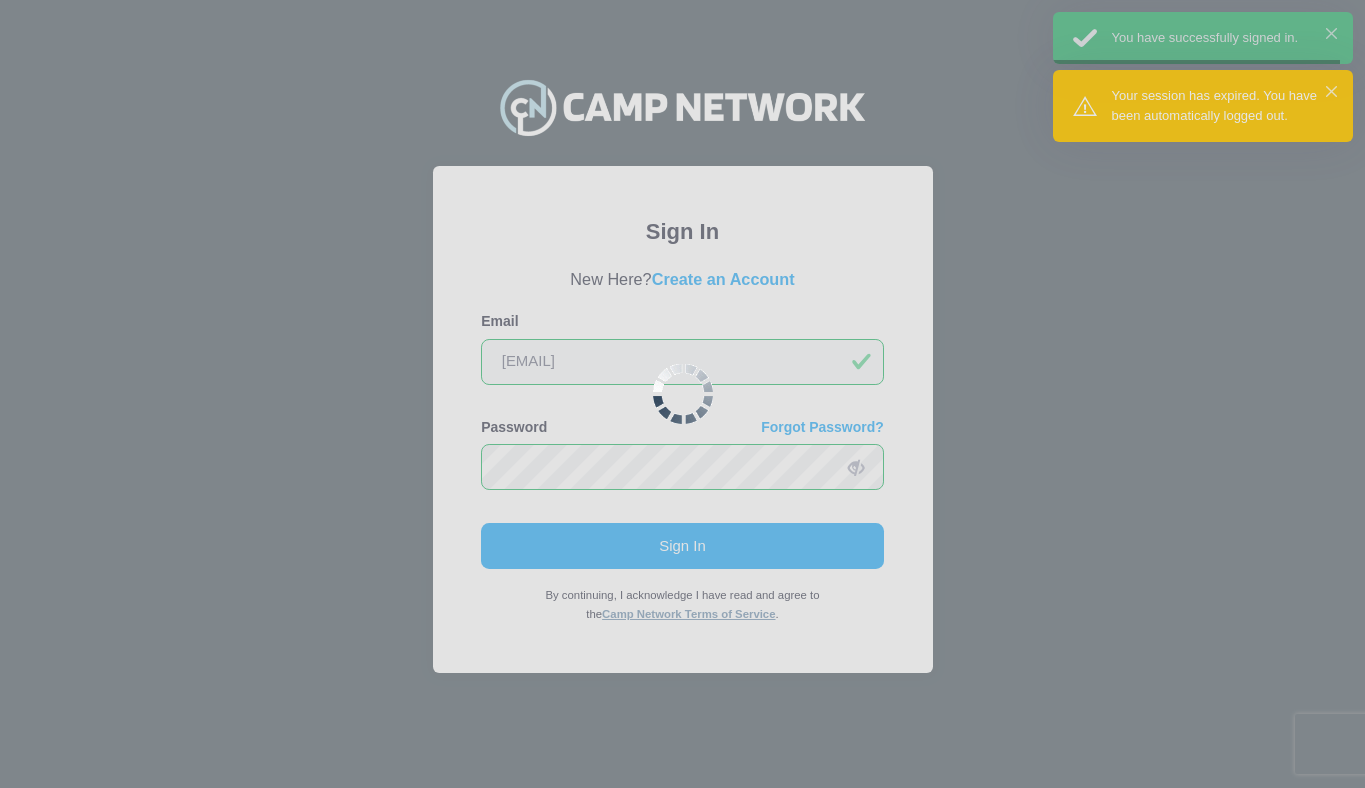 scroll, scrollTop: 0, scrollLeft: 0, axis: both 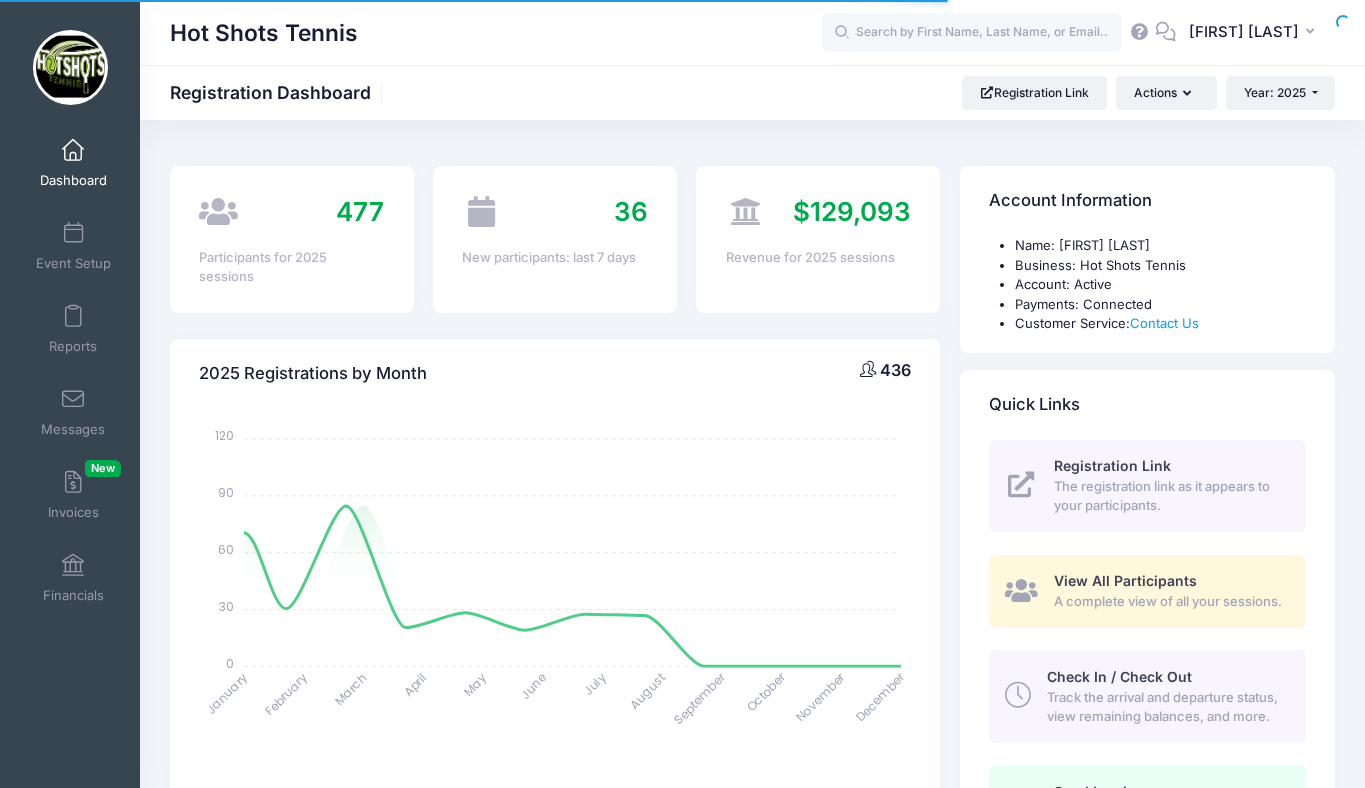 select 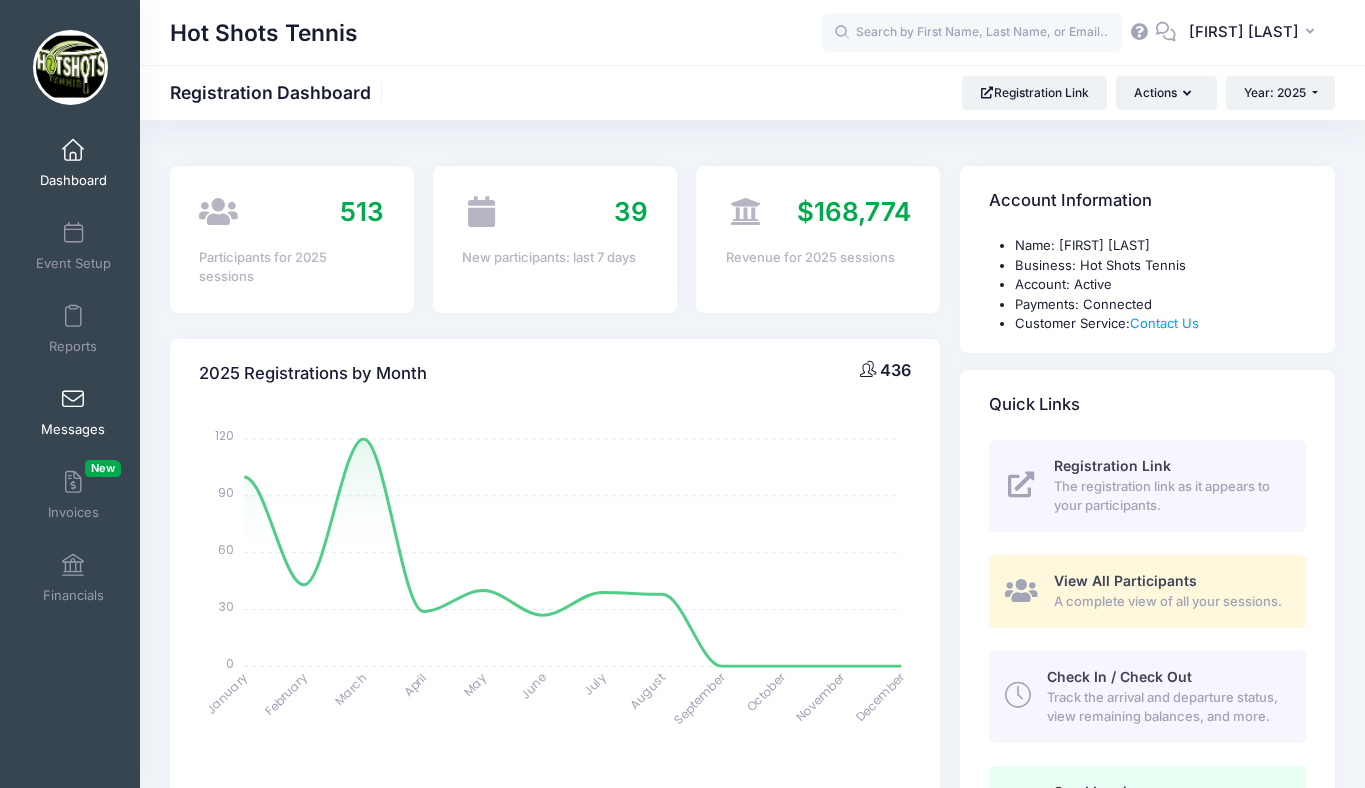 click at bounding box center (73, 400) 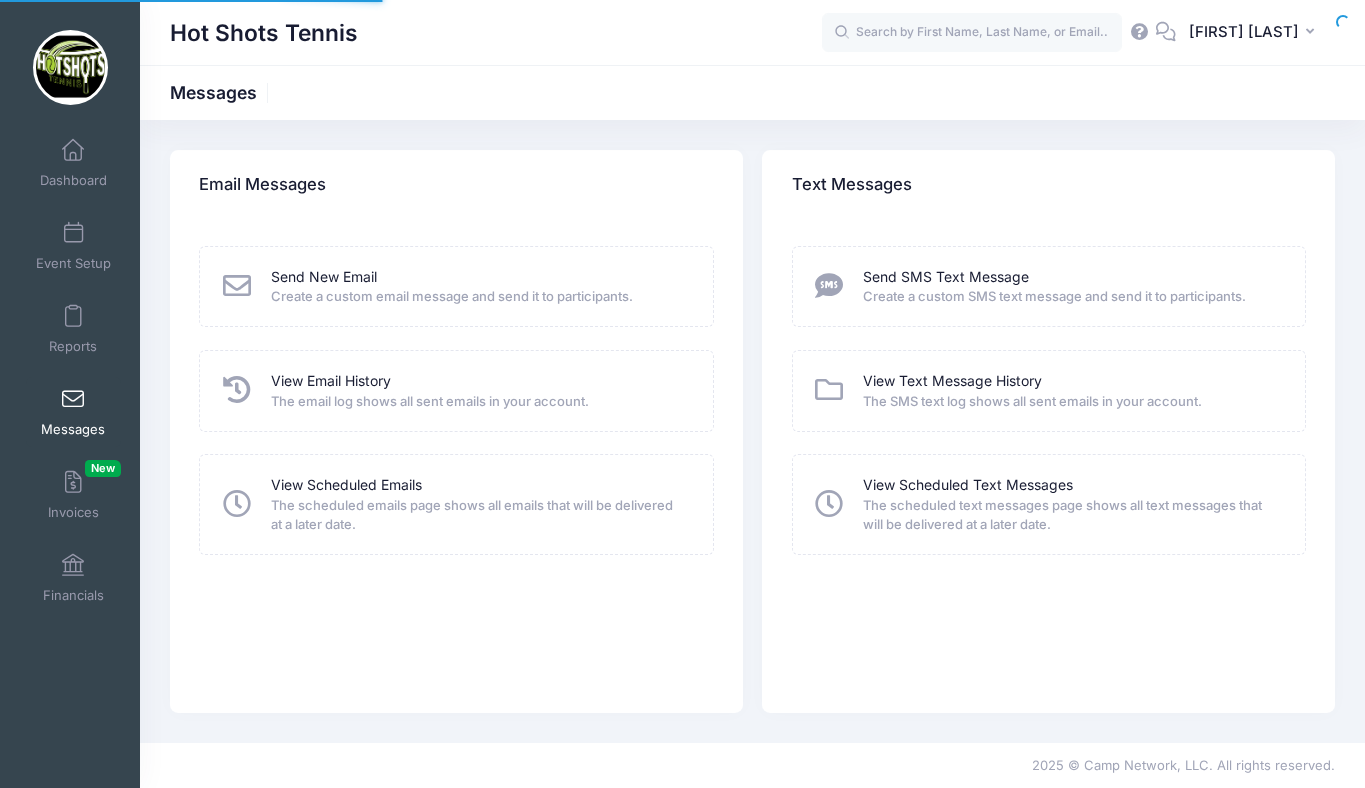 scroll, scrollTop: 0, scrollLeft: 0, axis: both 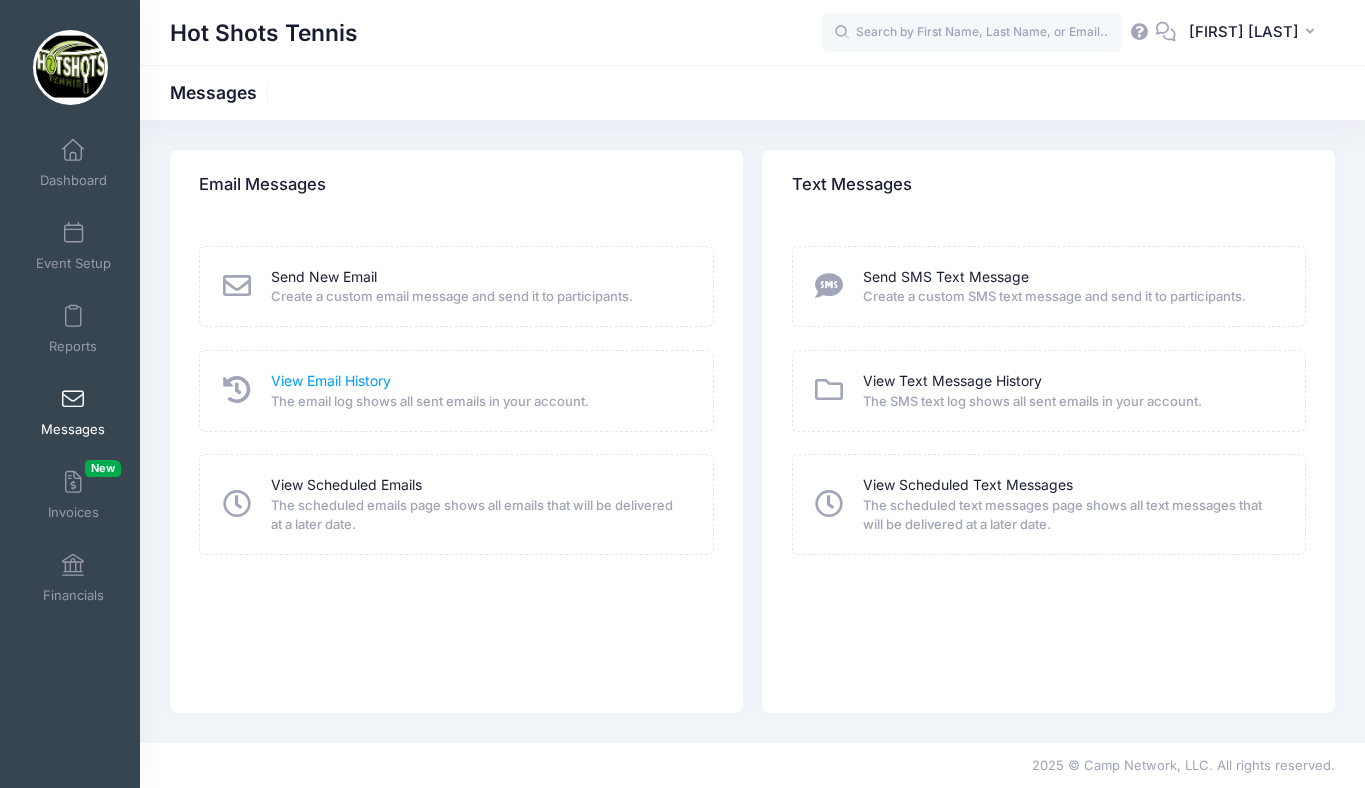 click on "View Email History" at bounding box center (331, 381) 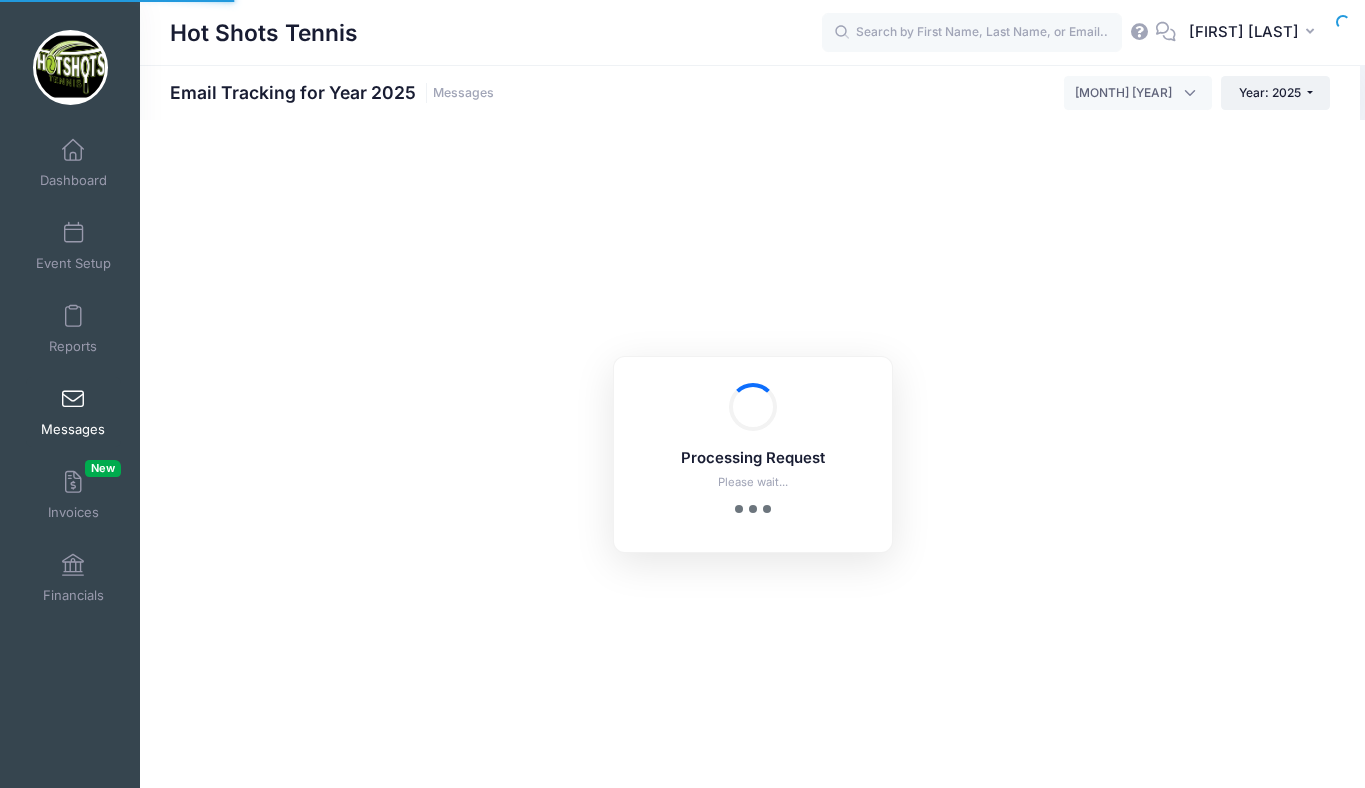 scroll, scrollTop: 0, scrollLeft: 0, axis: both 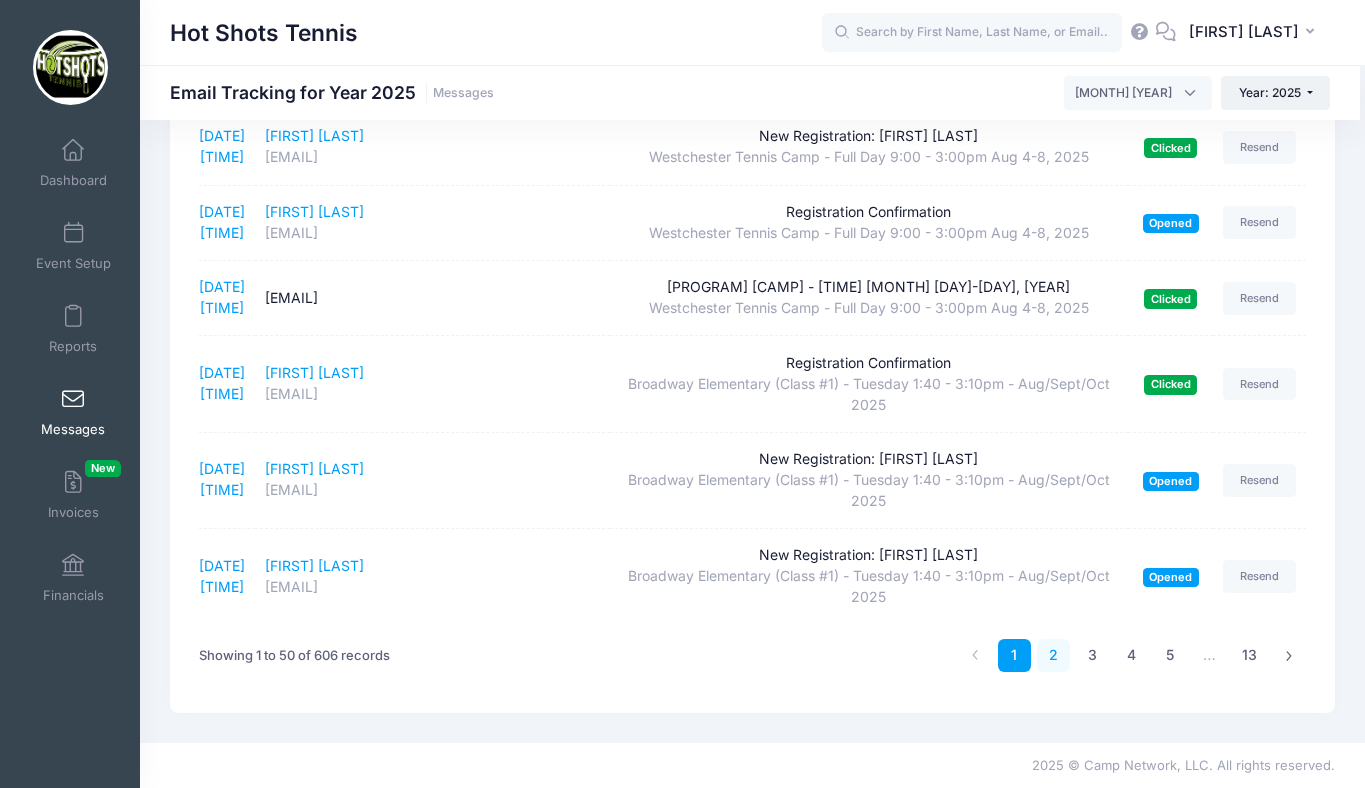 click on "2" at bounding box center [1053, 655] 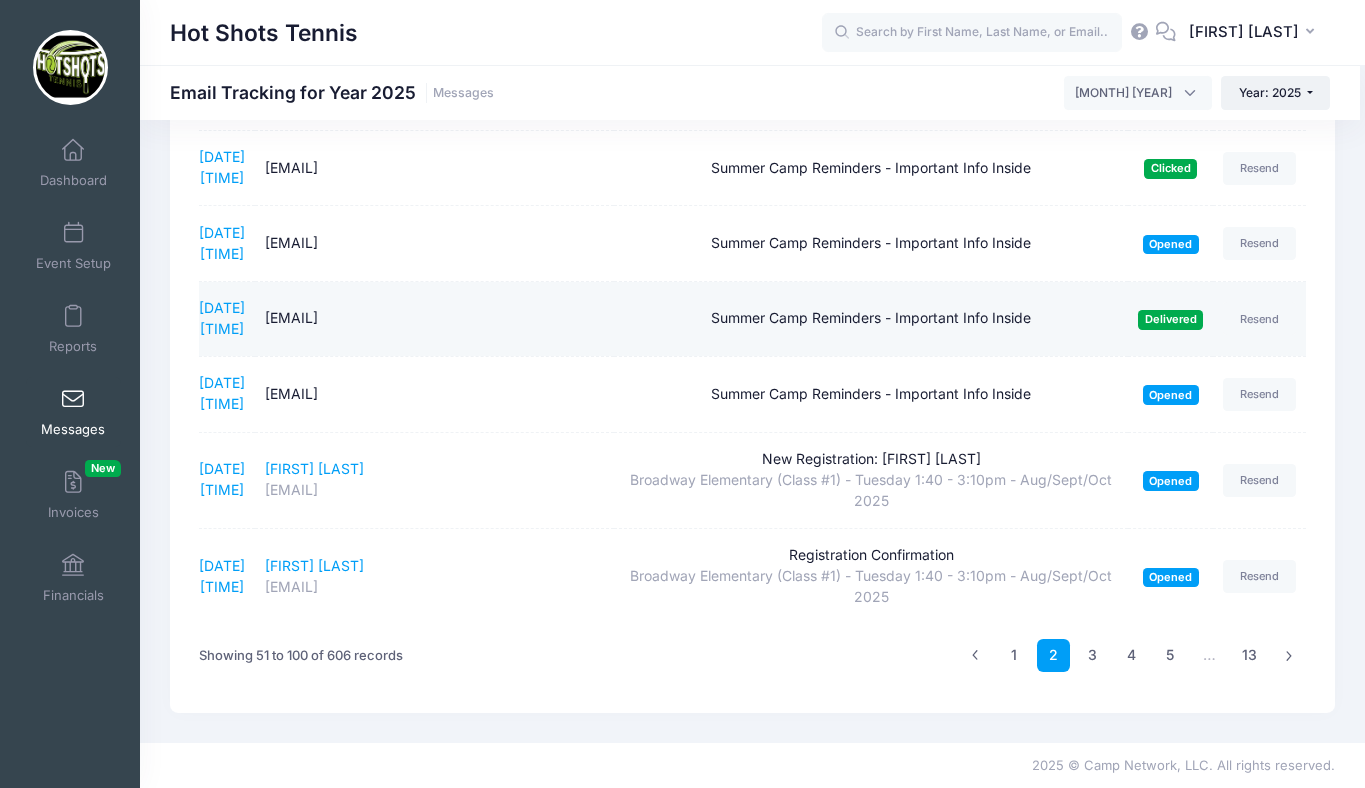 scroll, scrollTop: 3765, scrollLeft: 0, axis: vertical 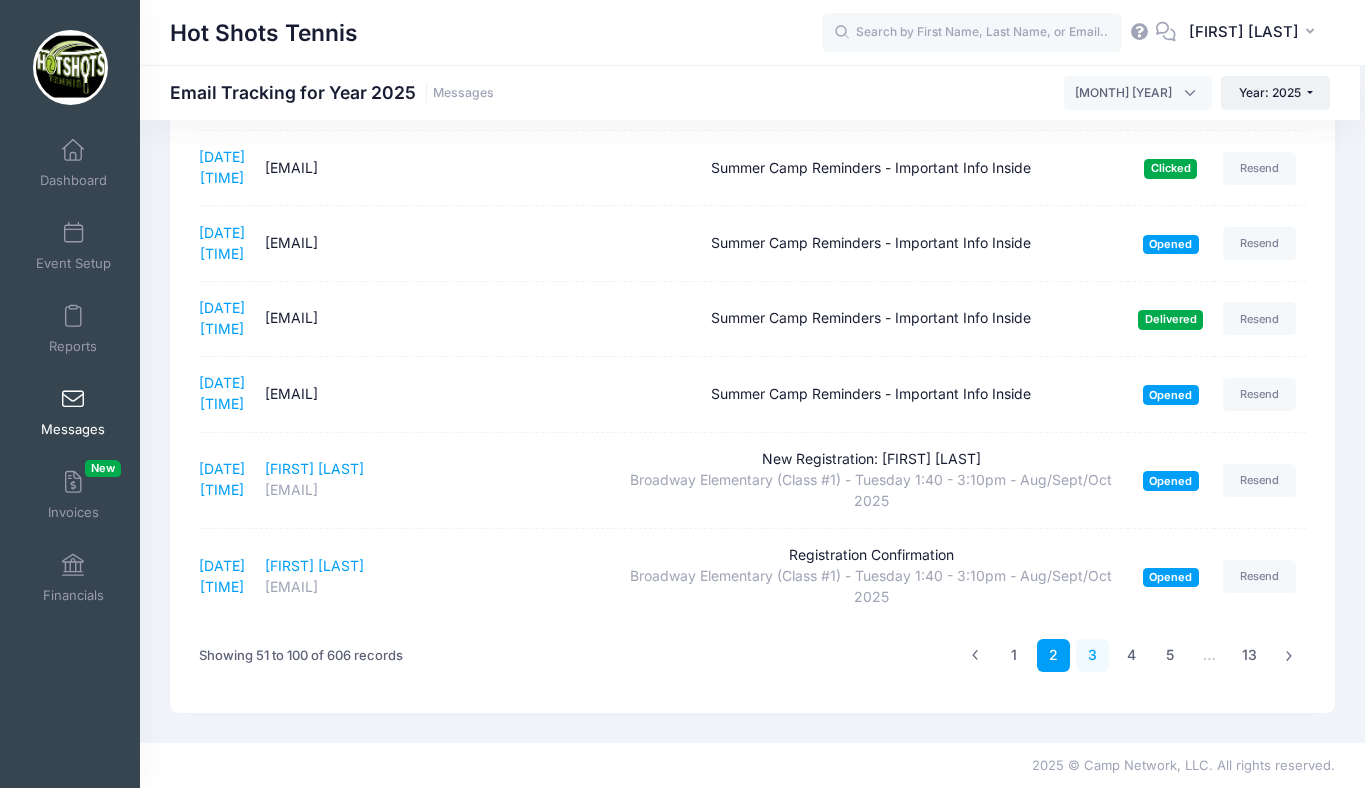 click on "3" at bounding box center (1092, 655) 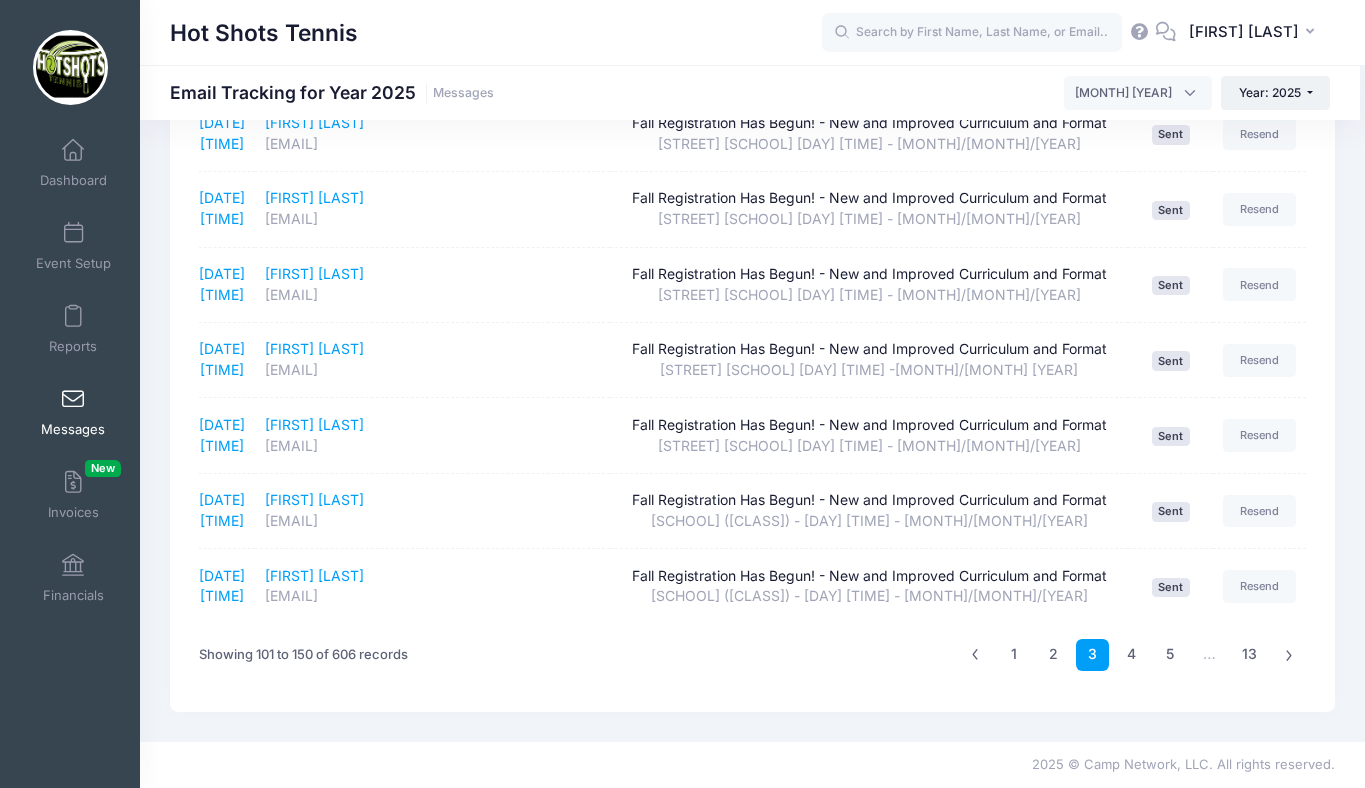 scroll, scrollTop: 3786, scrollLeft: 0, axis: vertical 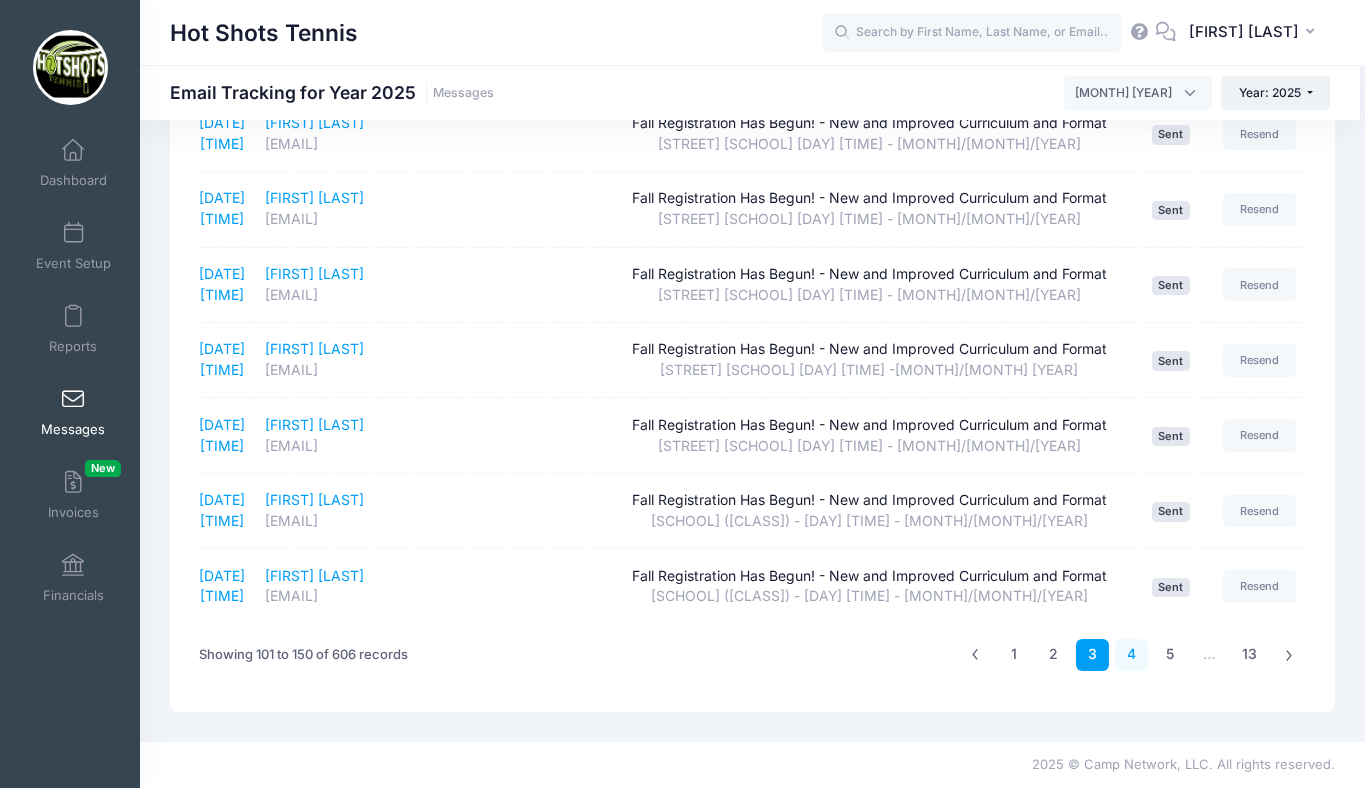 click on "4" at bounding box center (1131, 655) 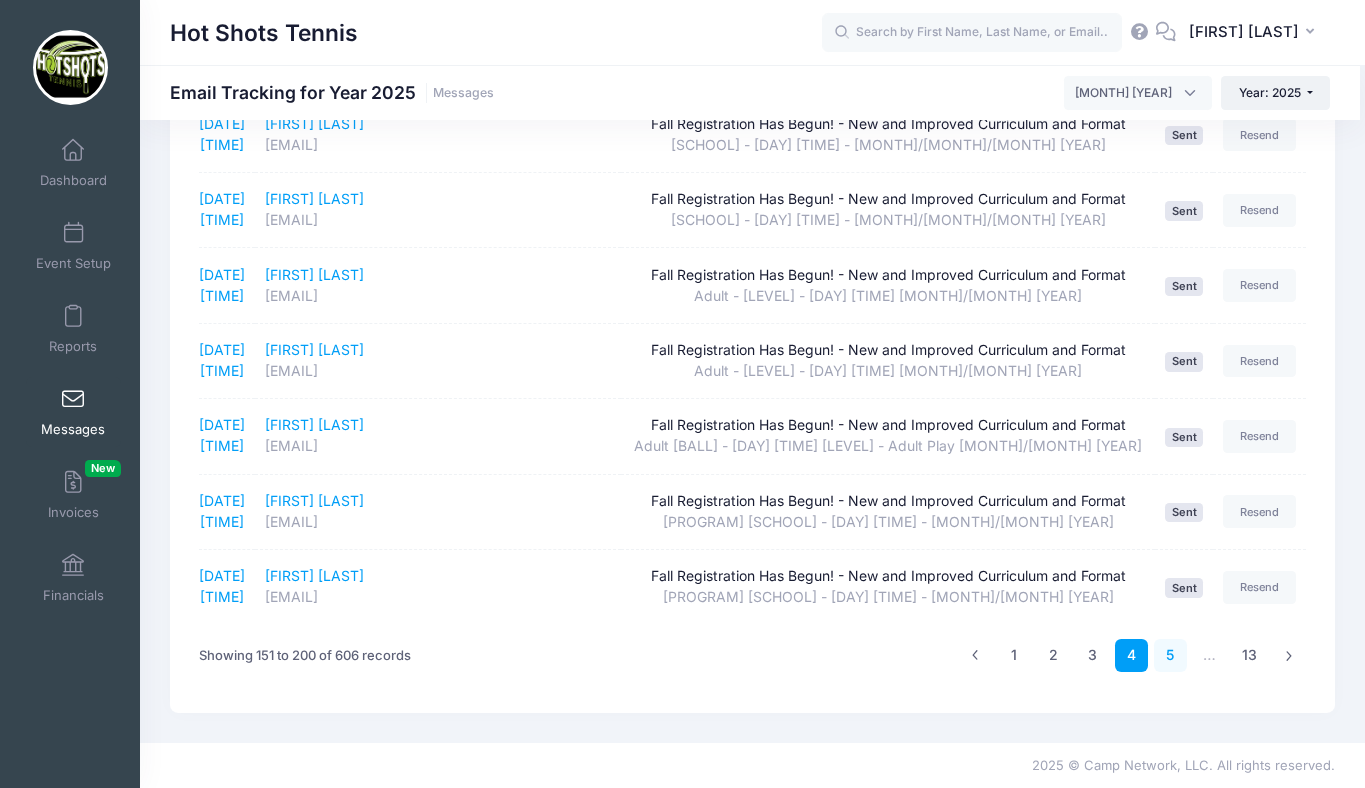 click on "5" at bounding box center (1170, 655) 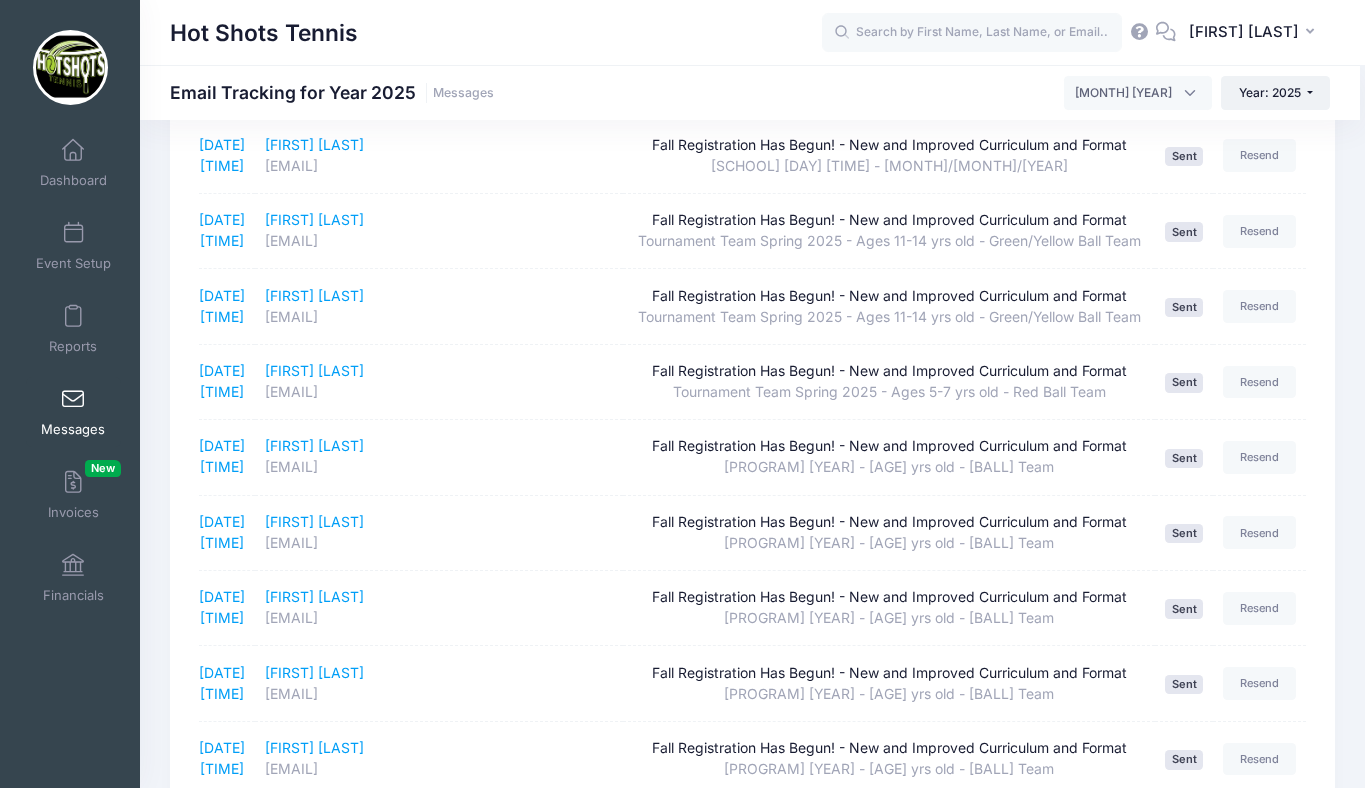 scroll, scrollTop: 0, scrollLeft: 0, axis: both 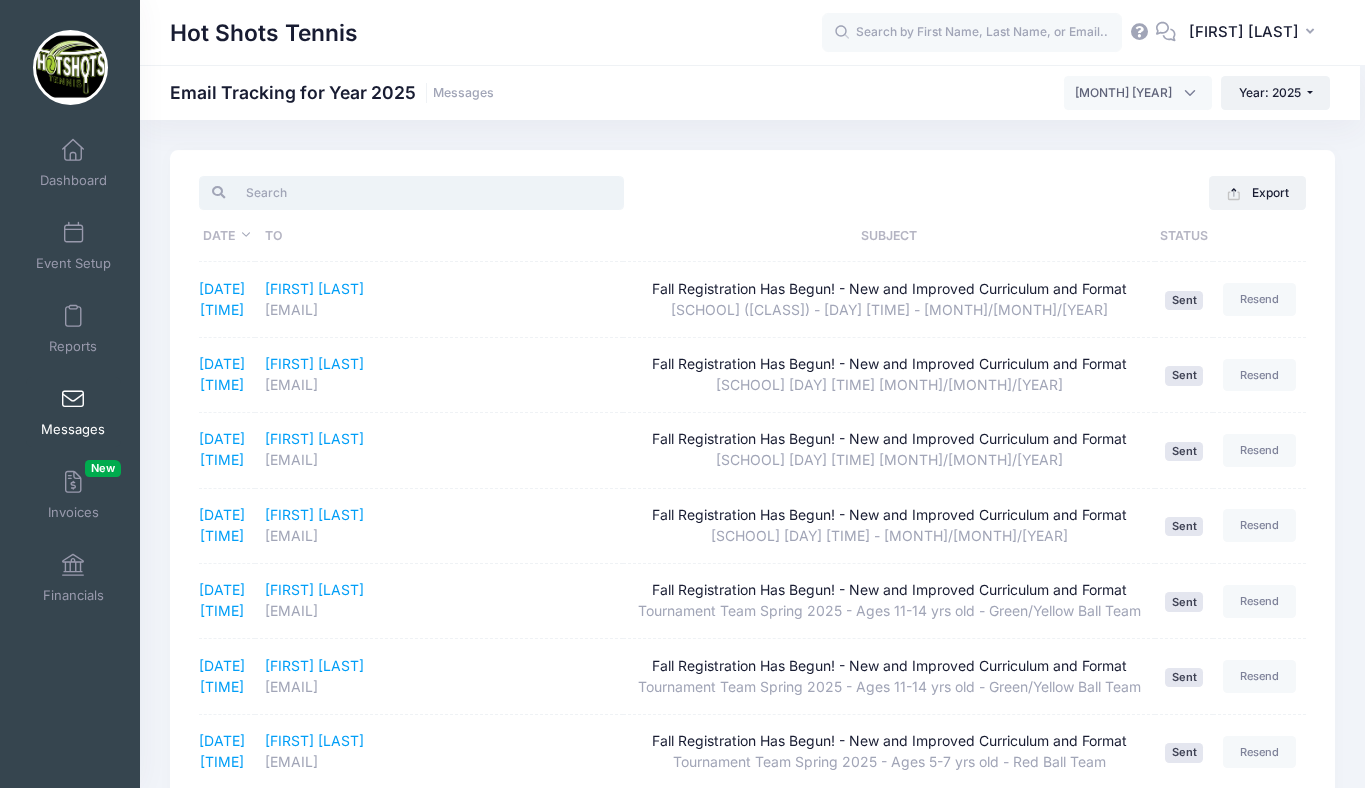 click at bounding box center [411, 193] 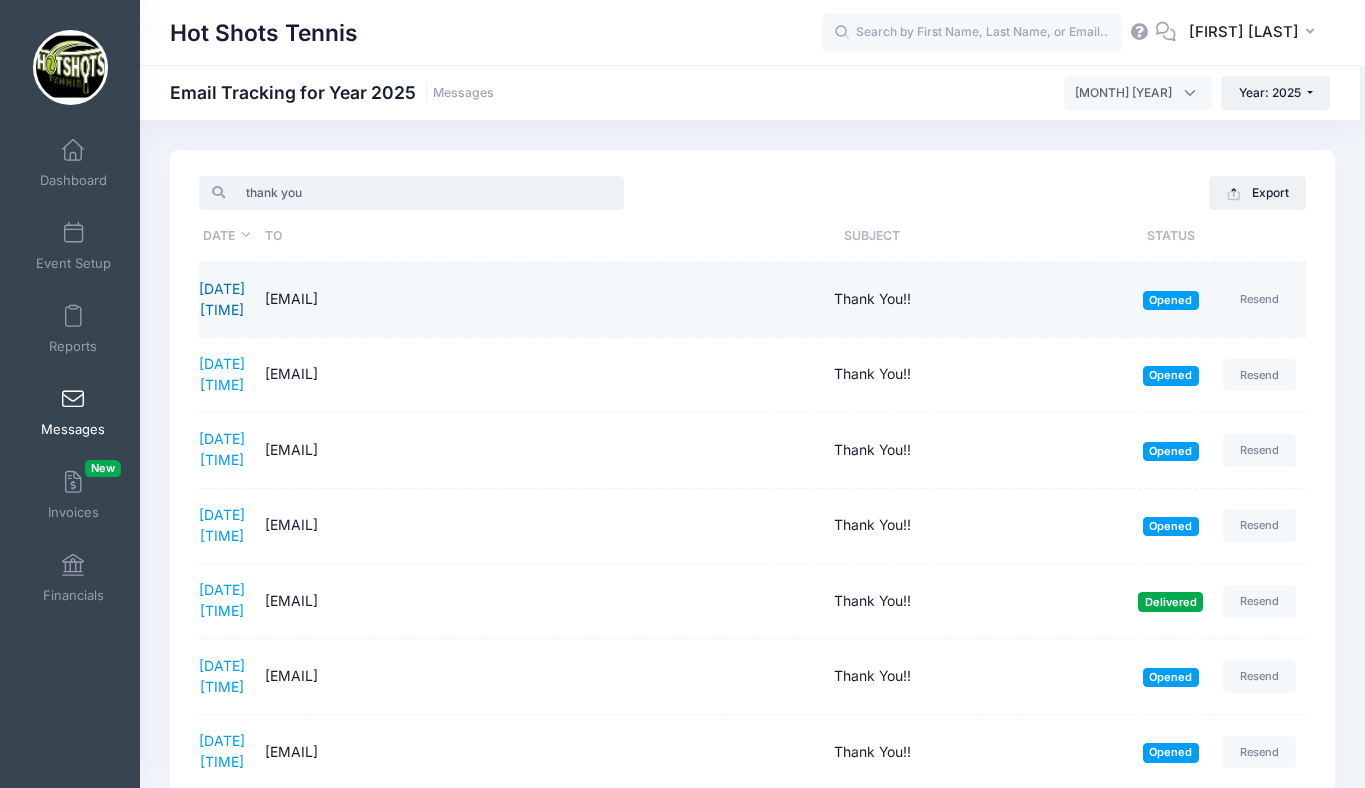 type on "thank you" 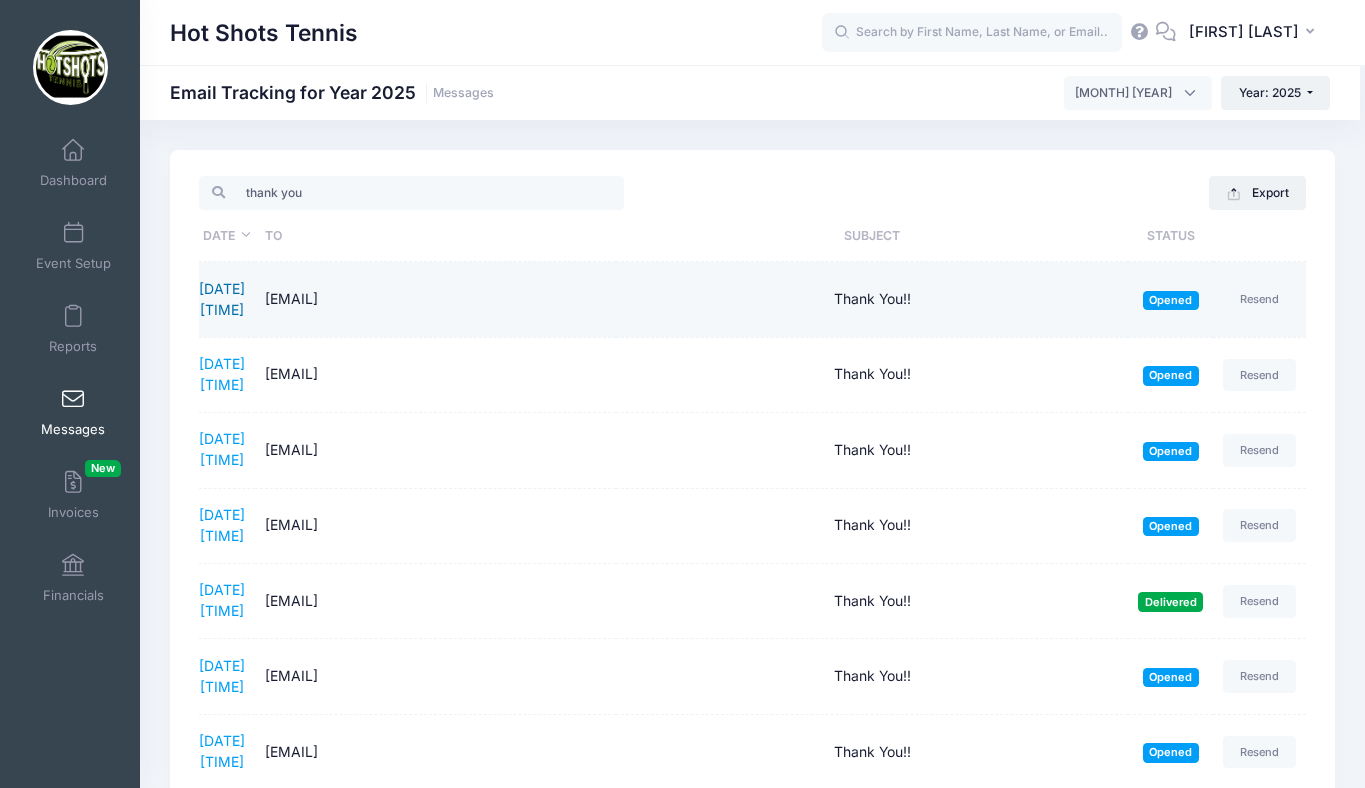 click on "8/1/2025 21:19:46" at bounding box center [222, 299] 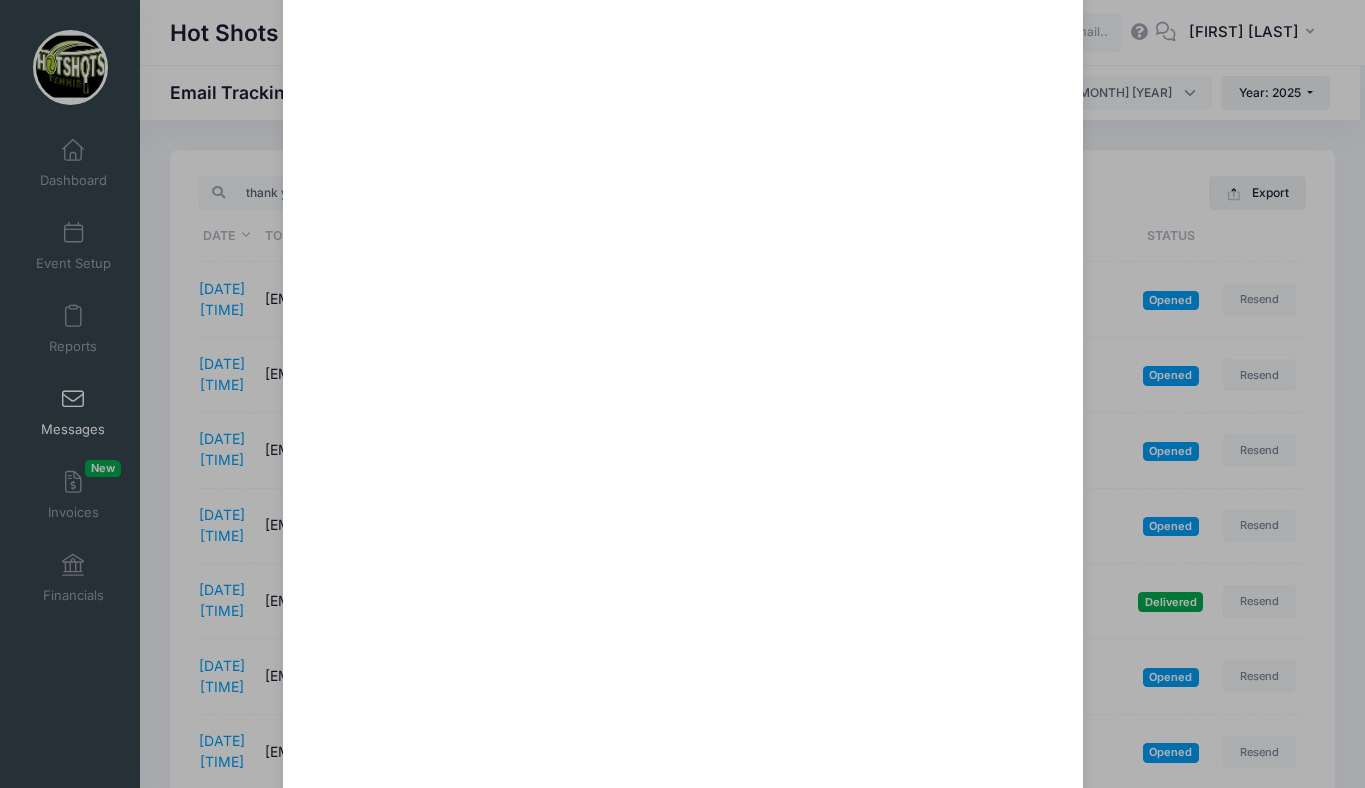 scroll, scrollTop: 0, scrollLeft: 0, axis: both 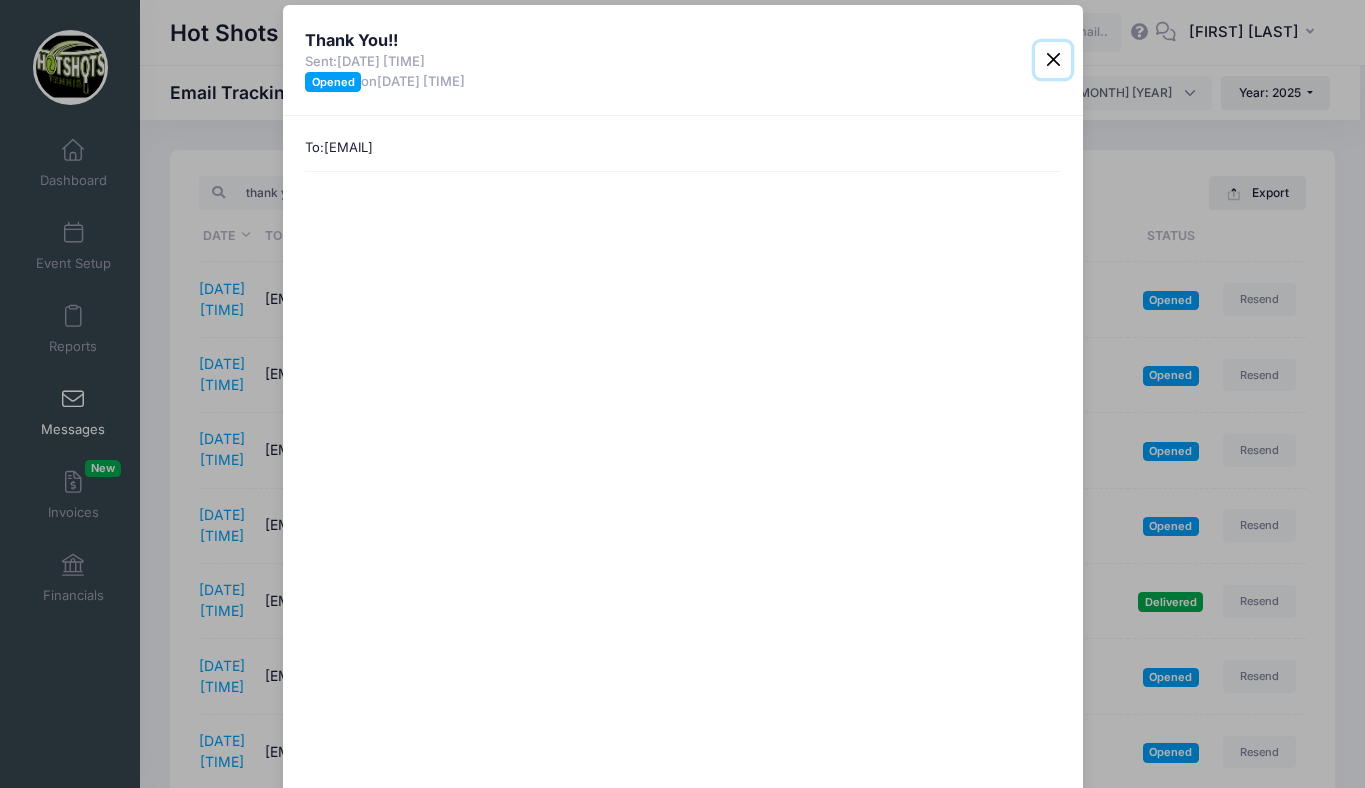 click at bounding box center (1053, 60) 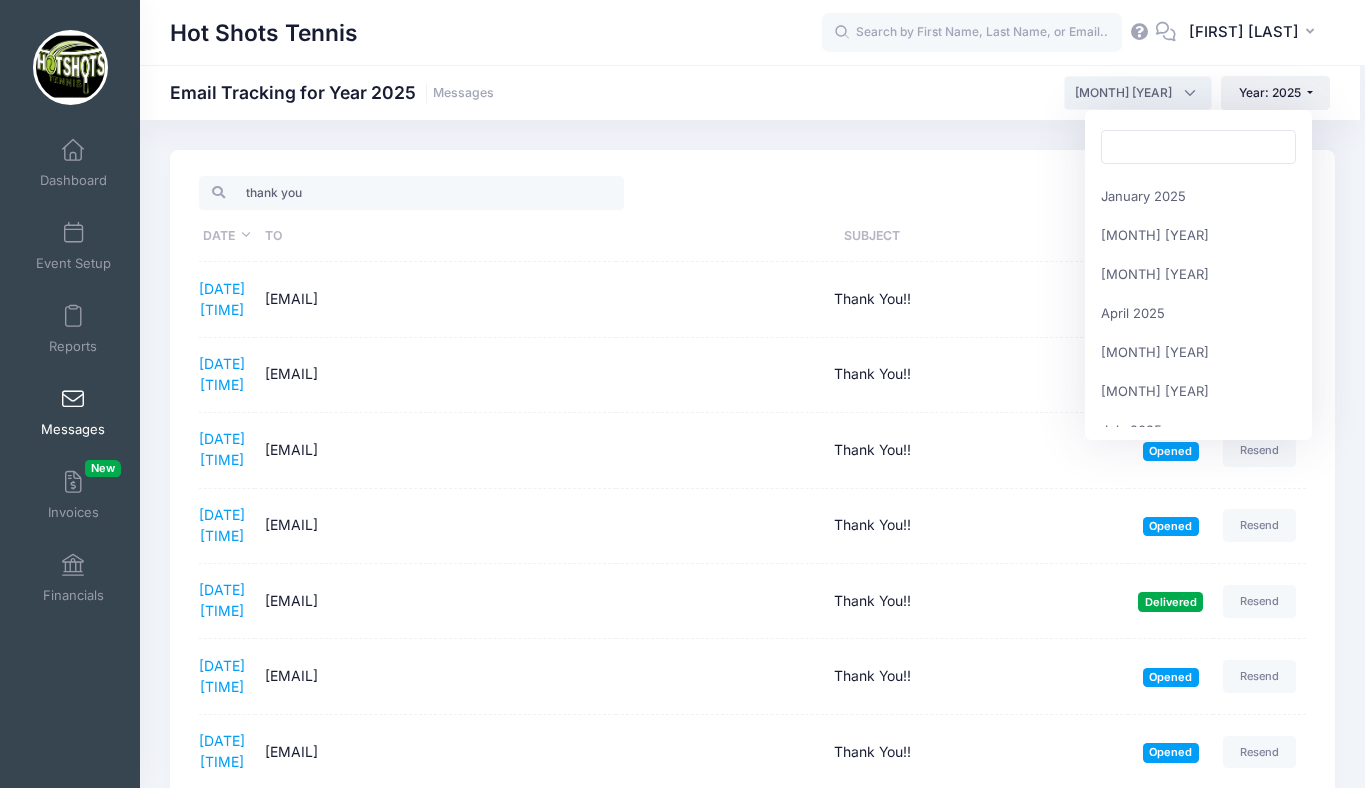 click on "August 2025" at bounding box center [1123, 93] 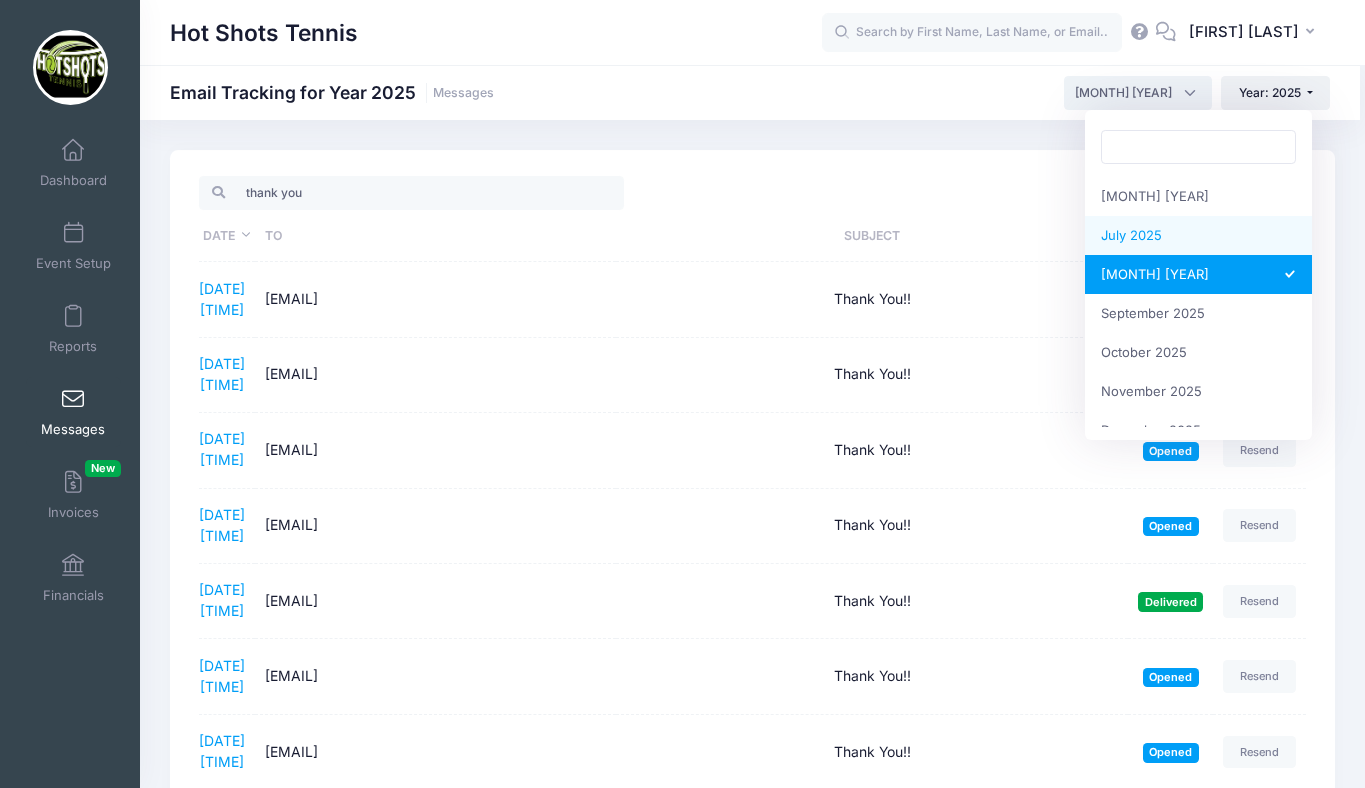 select on "7" 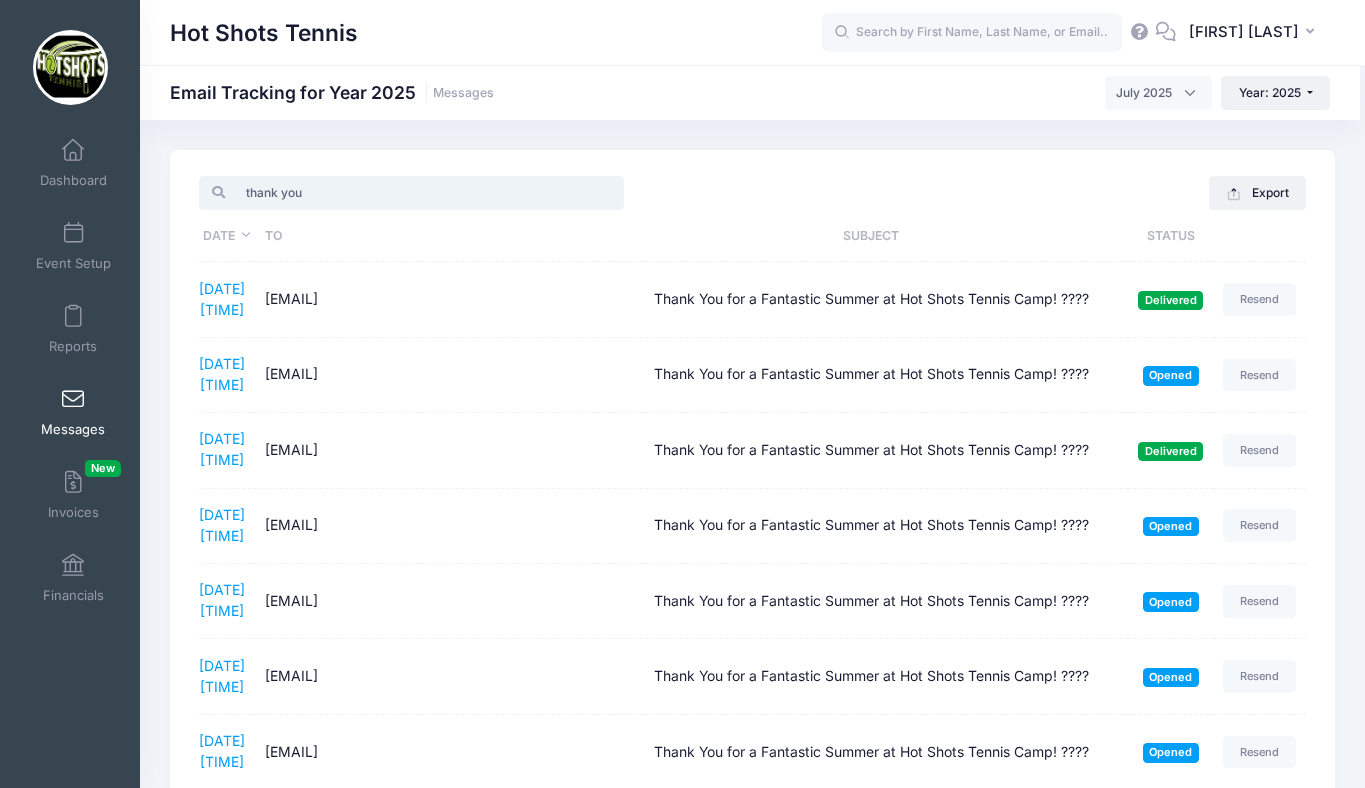 drag, startPoint x: 318, startPoint y: 197, endPoint x: 219, endPoint y: 197, distance: 99 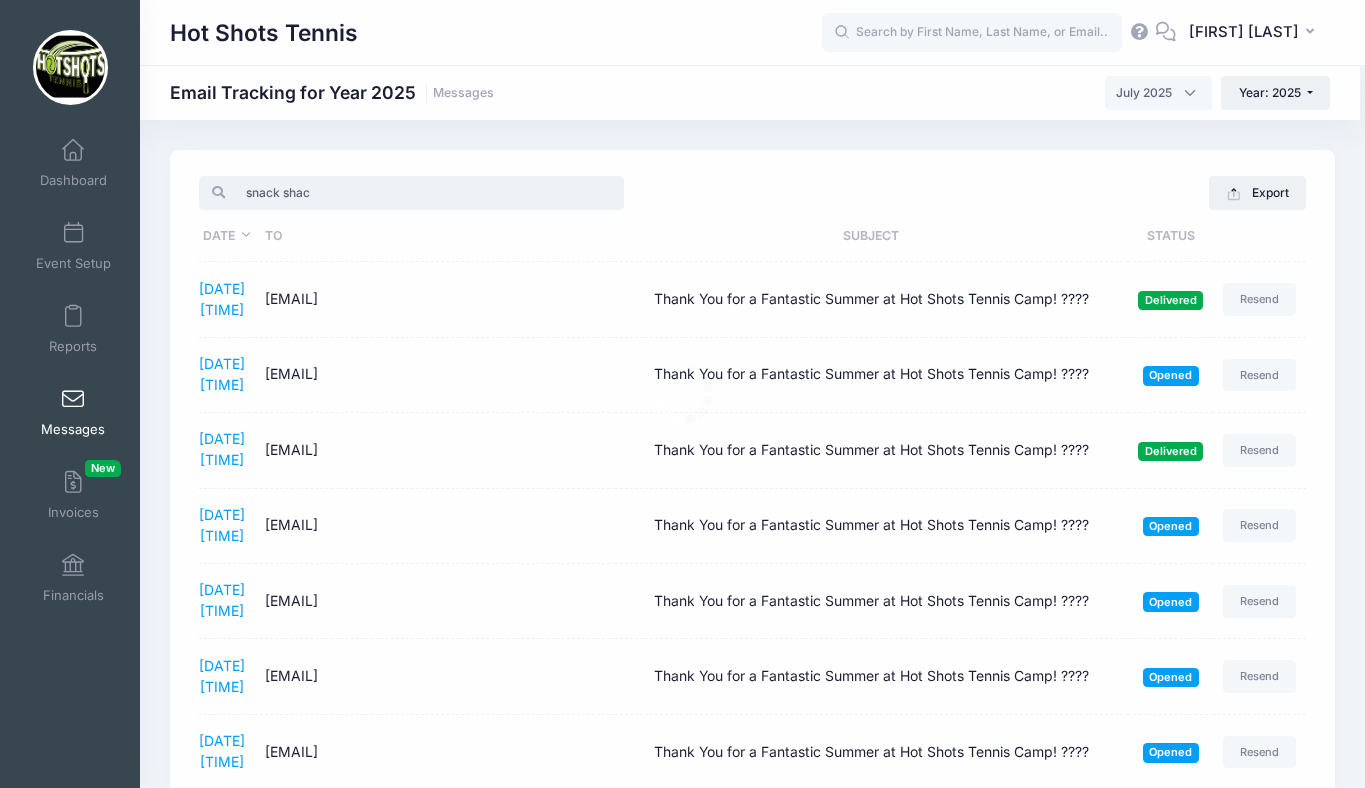 type on "snack shack" 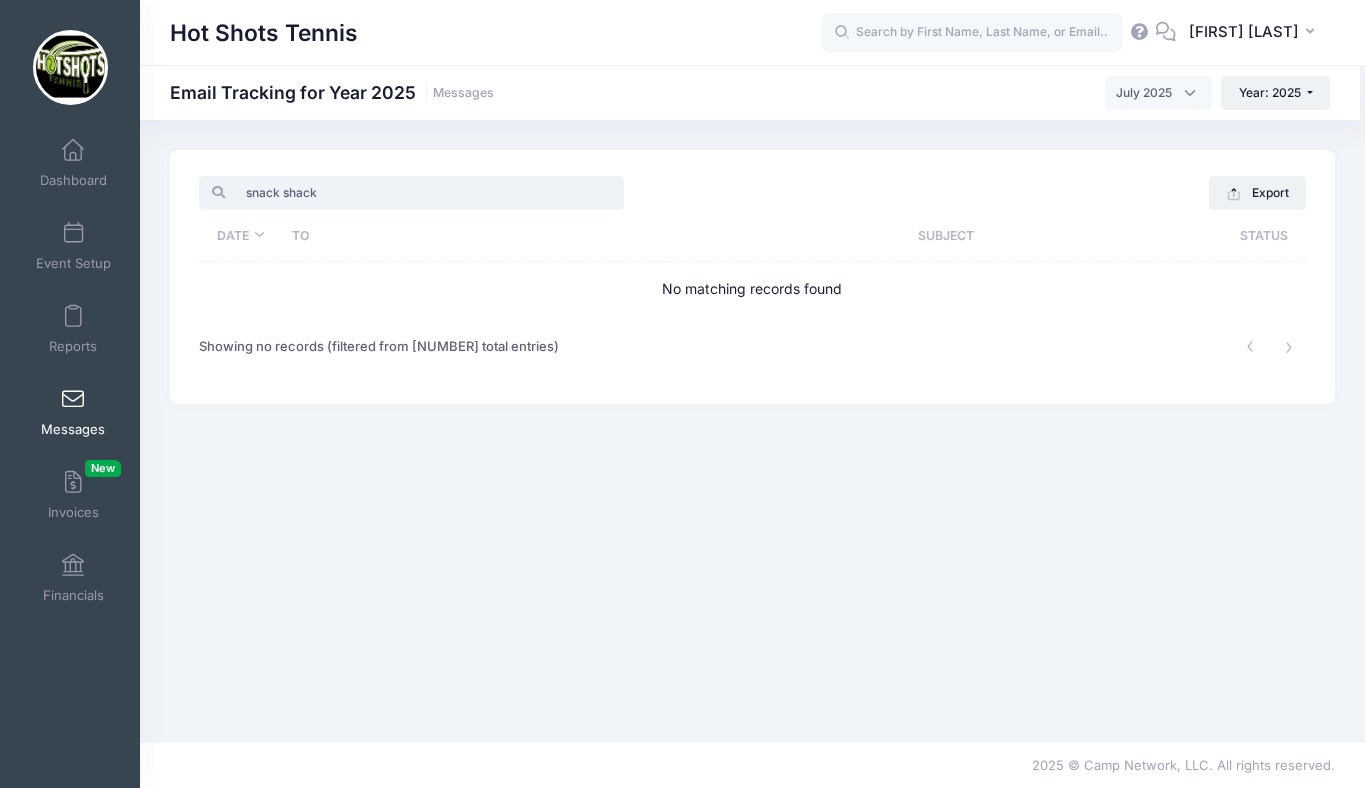 click on "snack shack" at bounding box center [411, 193] 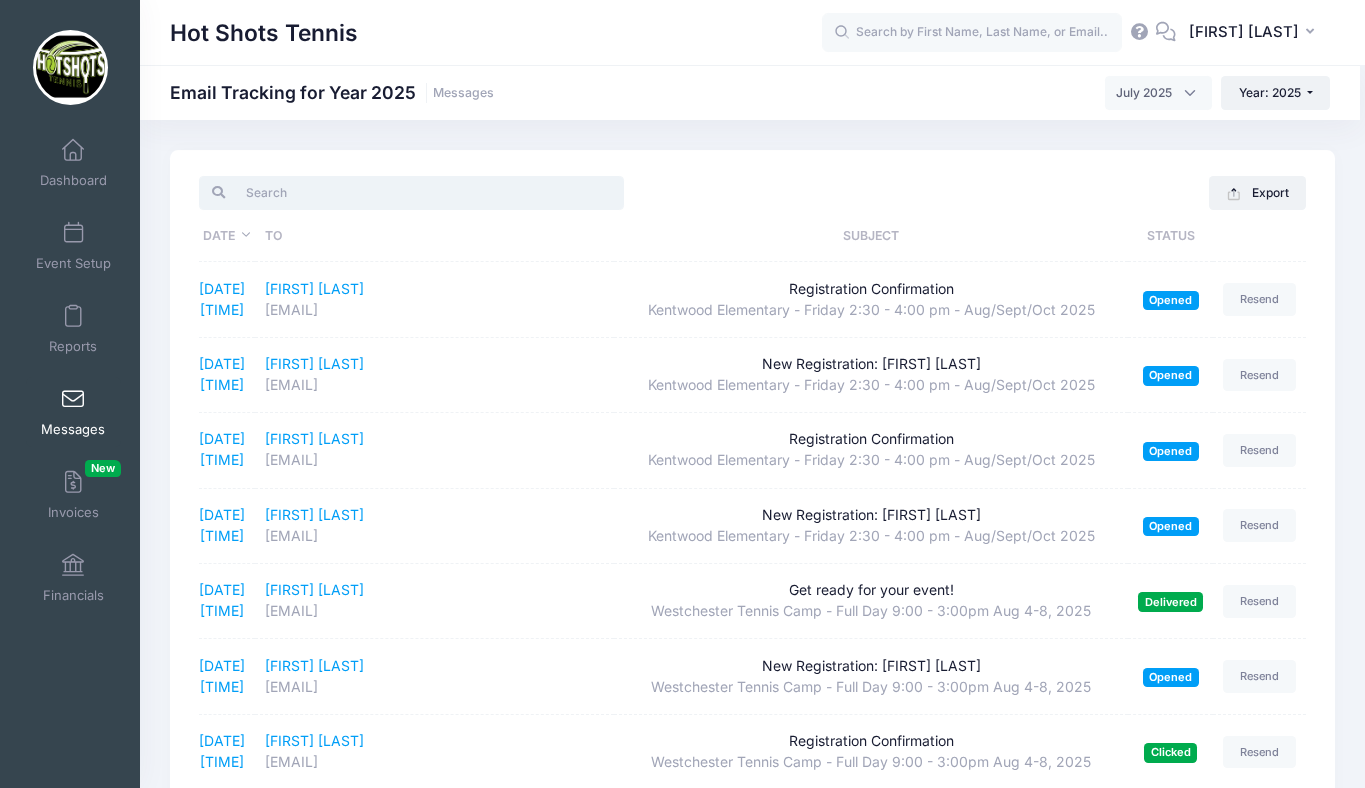click at bounding box center [411, 193] 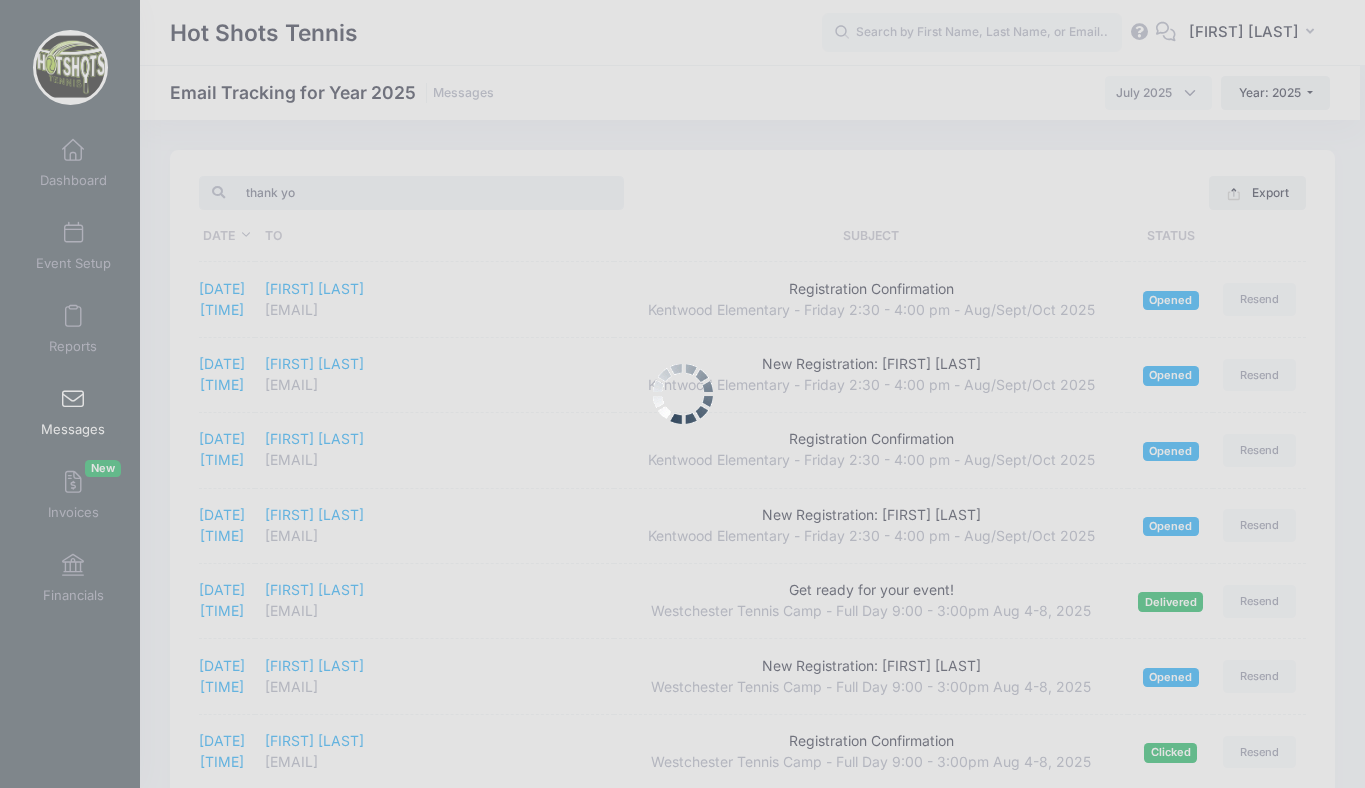 type on "thank you" 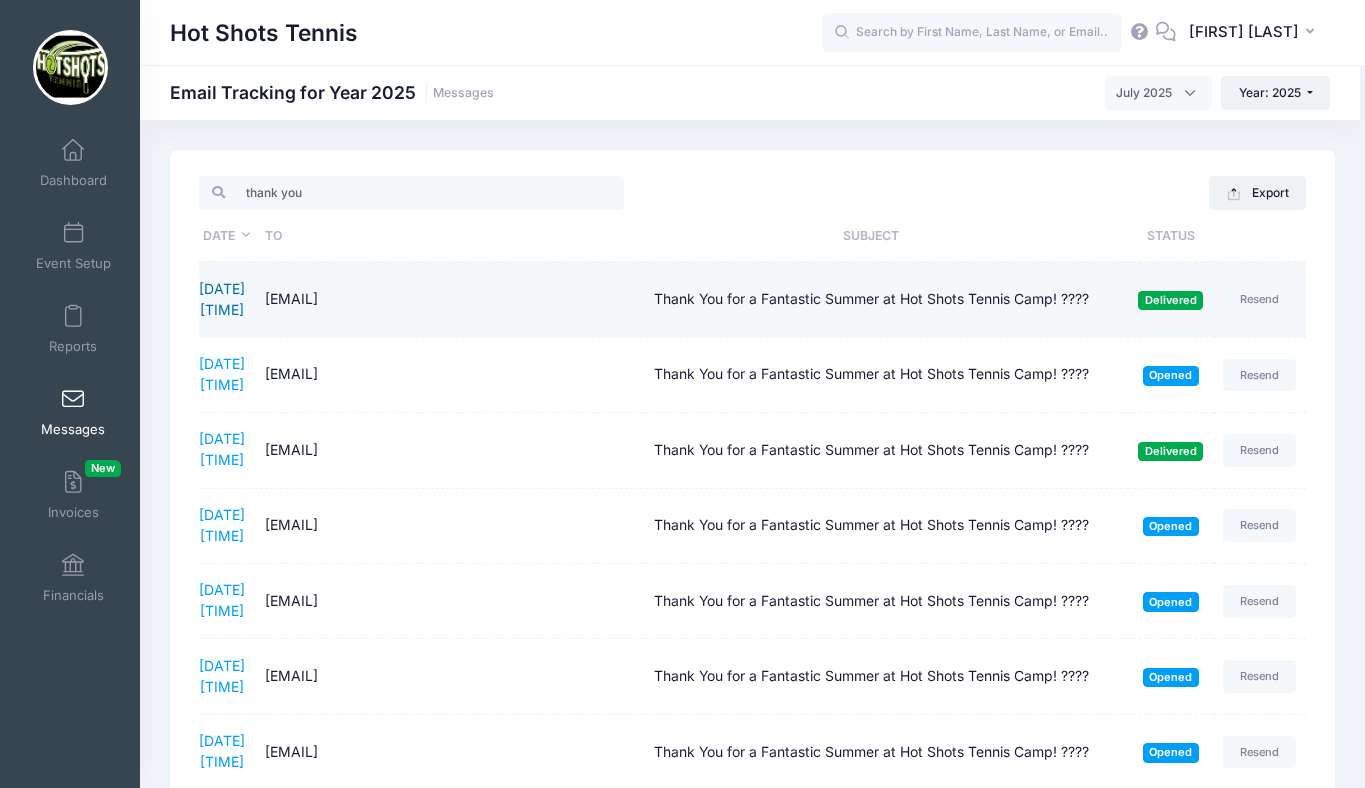 click on "7/18/2025 19:07:24" at bounding box center (222, 299) 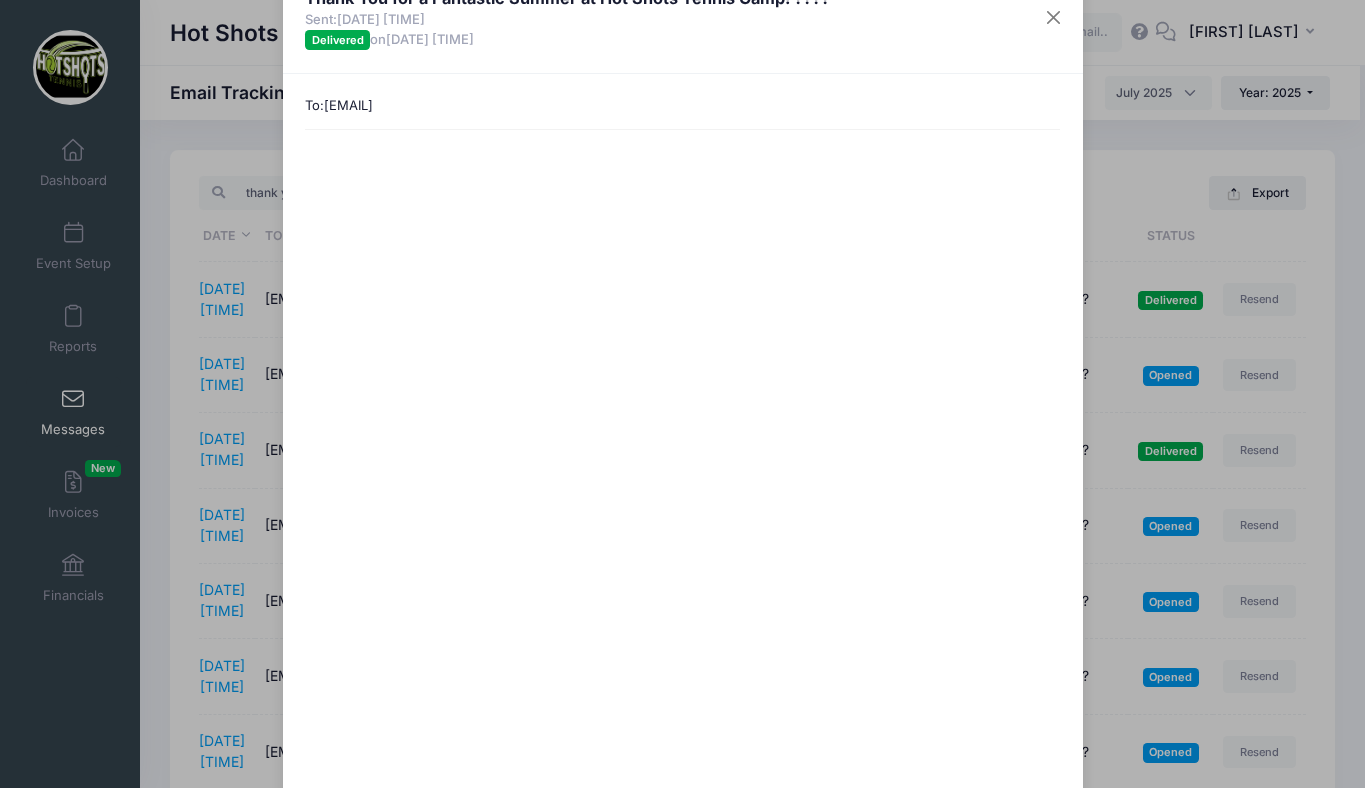 scroll, scrollTop: 0, scrollLeft: 0, axis: both 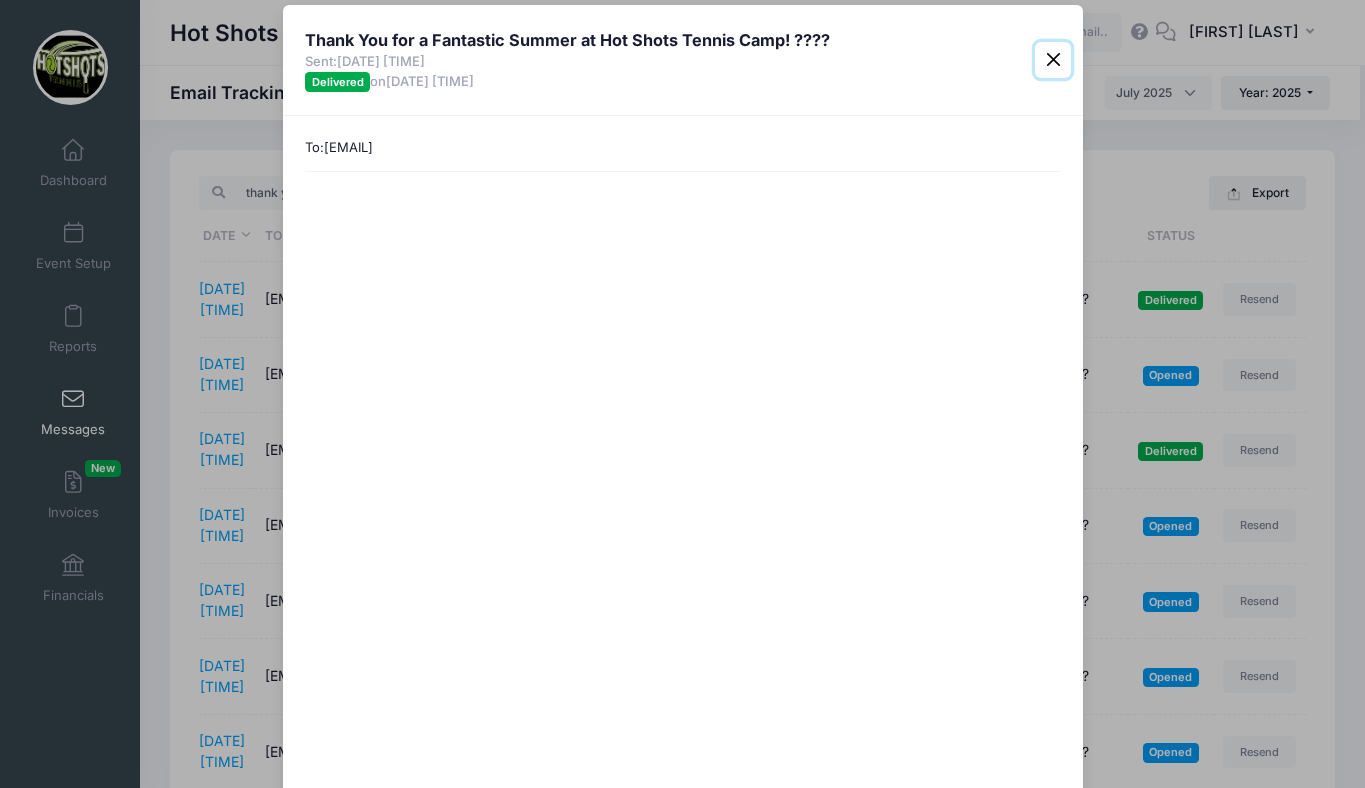 click at bounding box center (1053, 60) 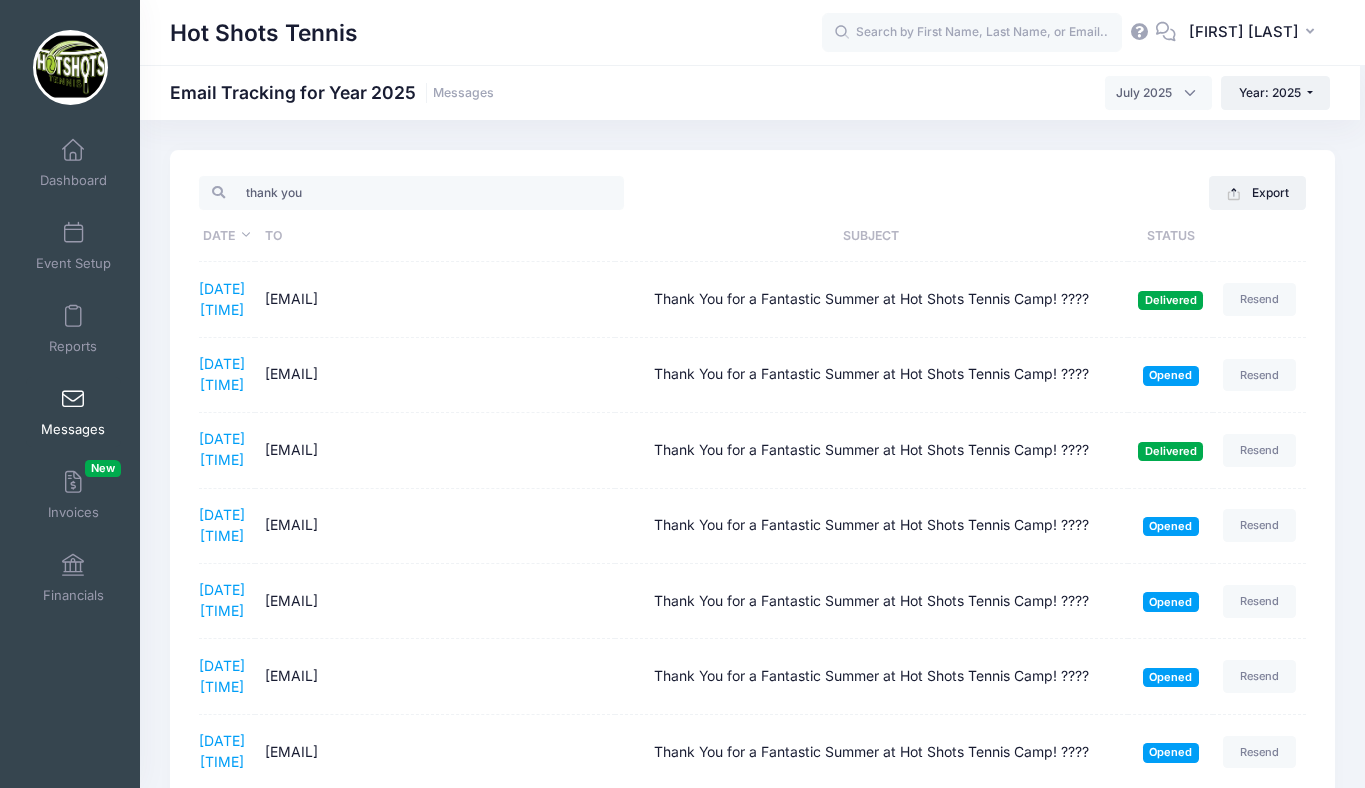 click on "Messages" at bounding box center (73, 412) 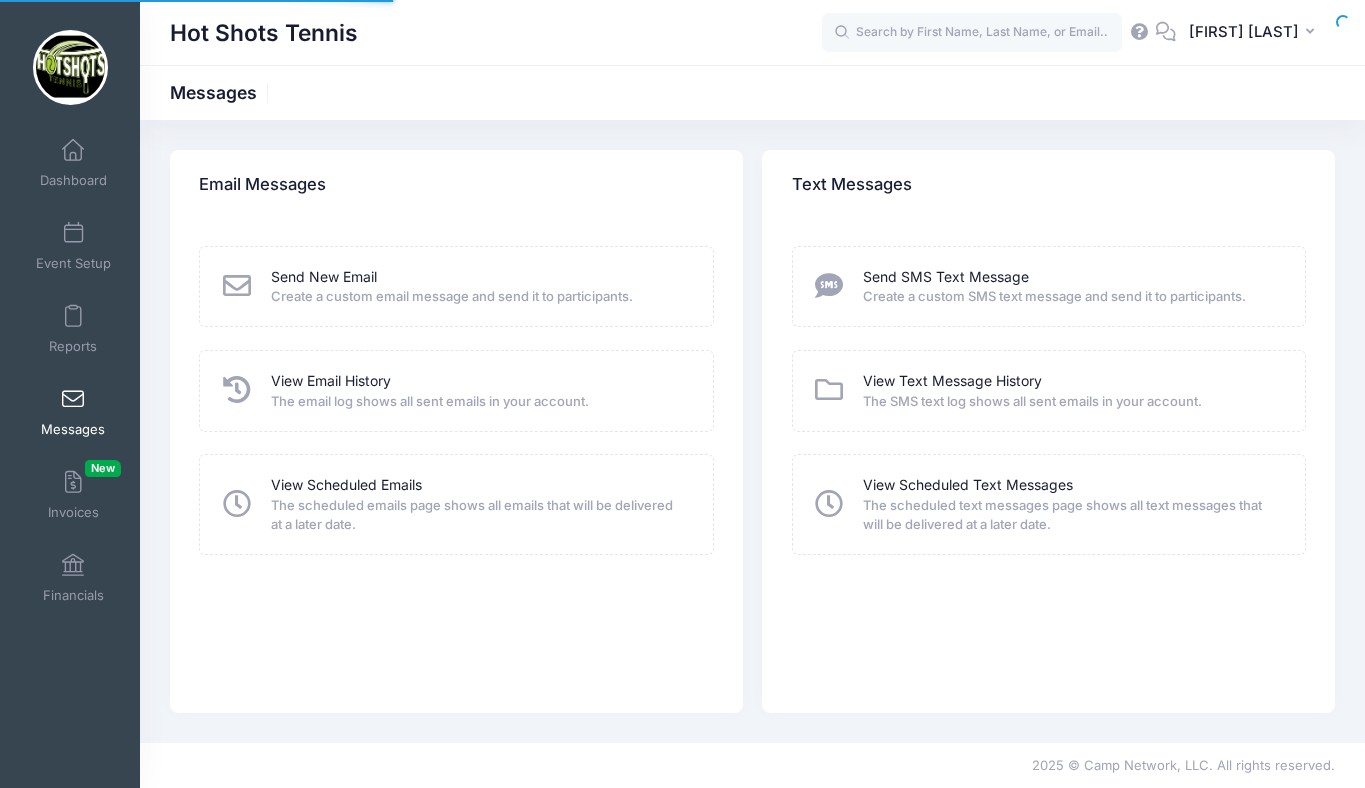 scroll, scrollTop: 0, scrollLeft: 0, axis: both 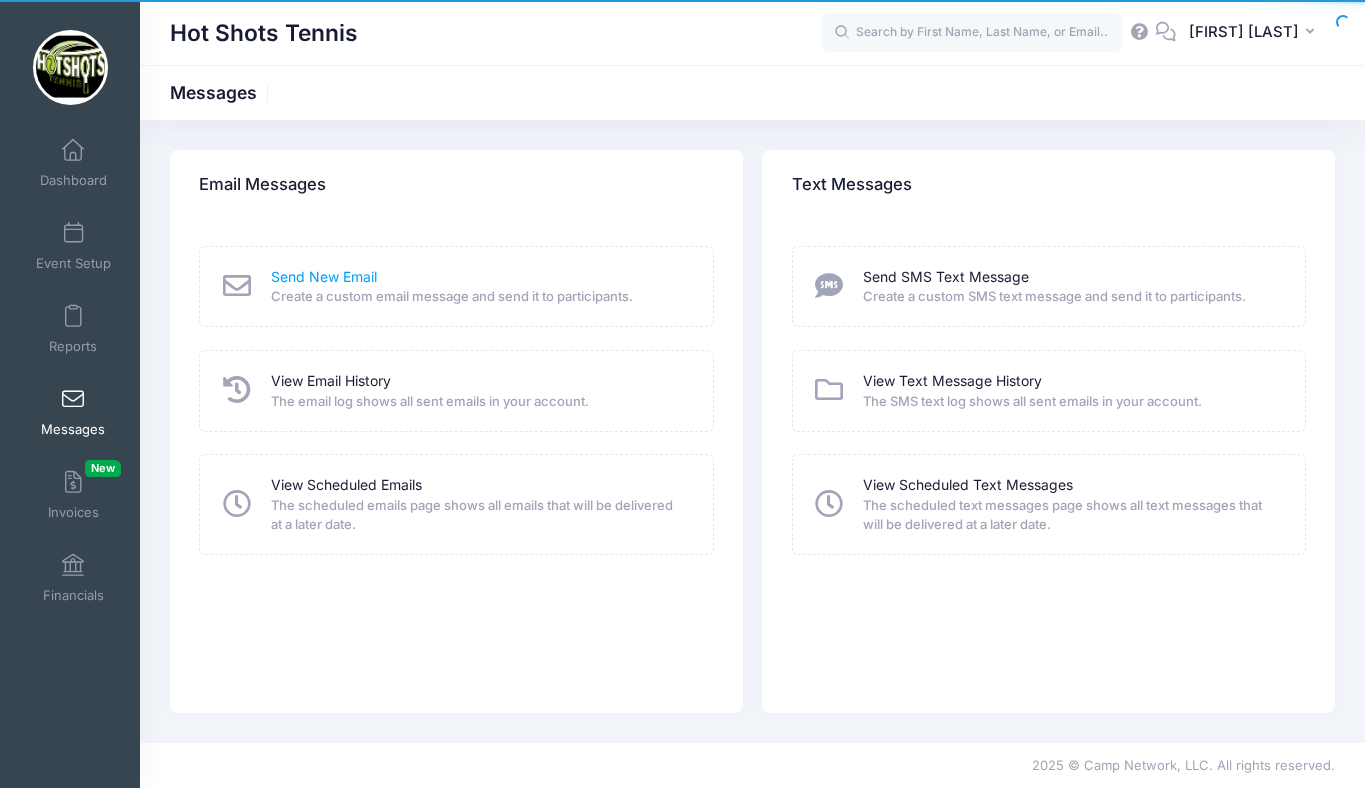click on "Send New Email" at bounding box center (324, 277) 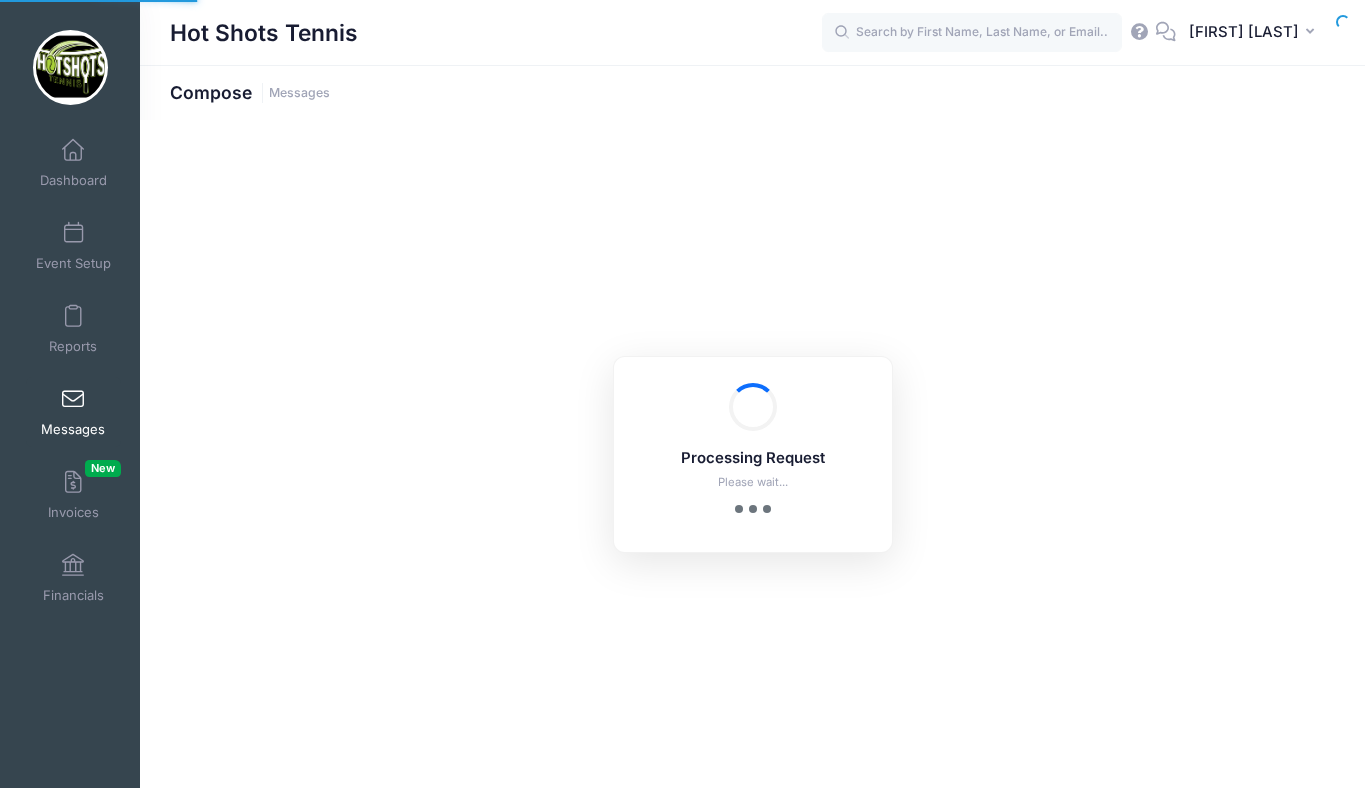 scroll, scrollTop: 0, scrollLeft: 0, axis: both 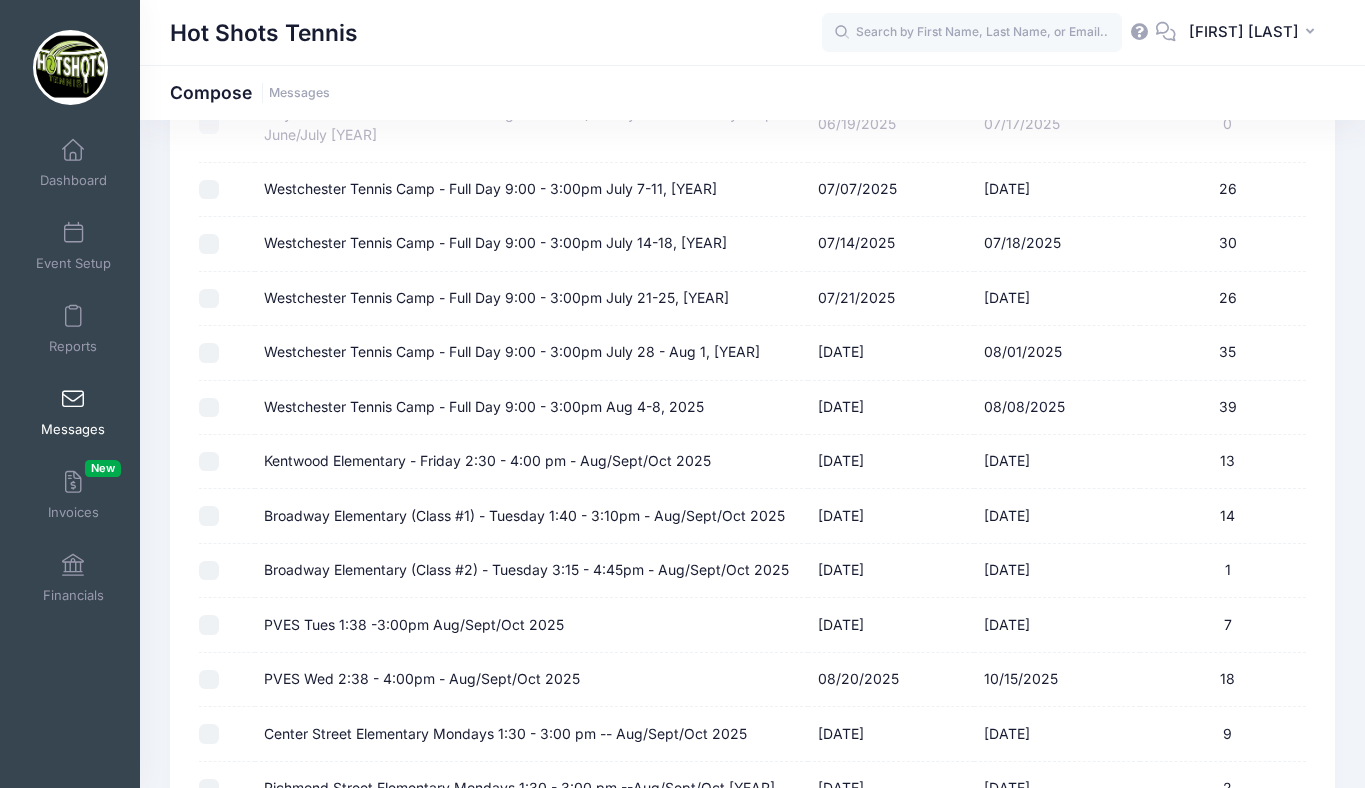 click on "Westchester Tennis Camp - Full Day 9:00 - 3:00pm  Aug 4-8, 2025" at bounding box center (484, 407) 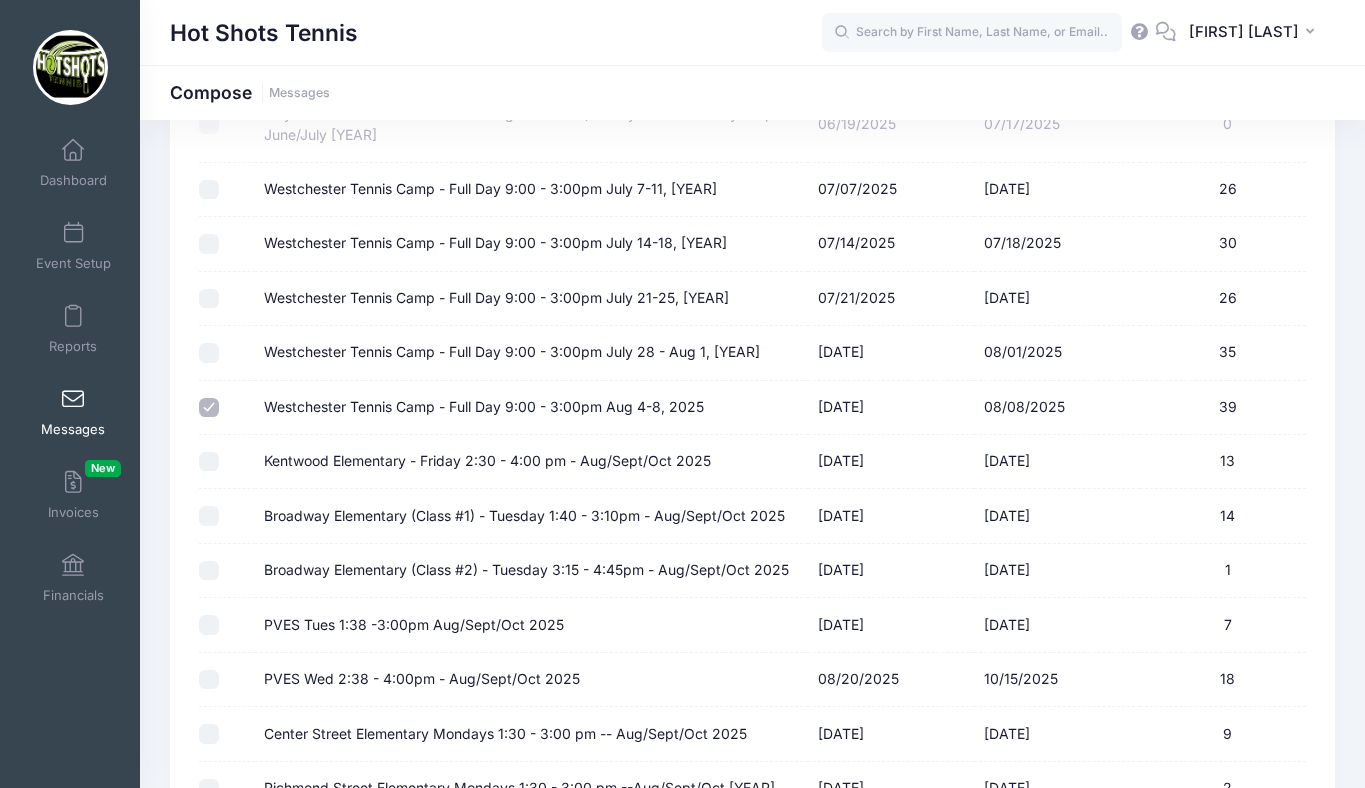 scroll, scrollTop: 2368, scrollLeft: 0, axis: vertical 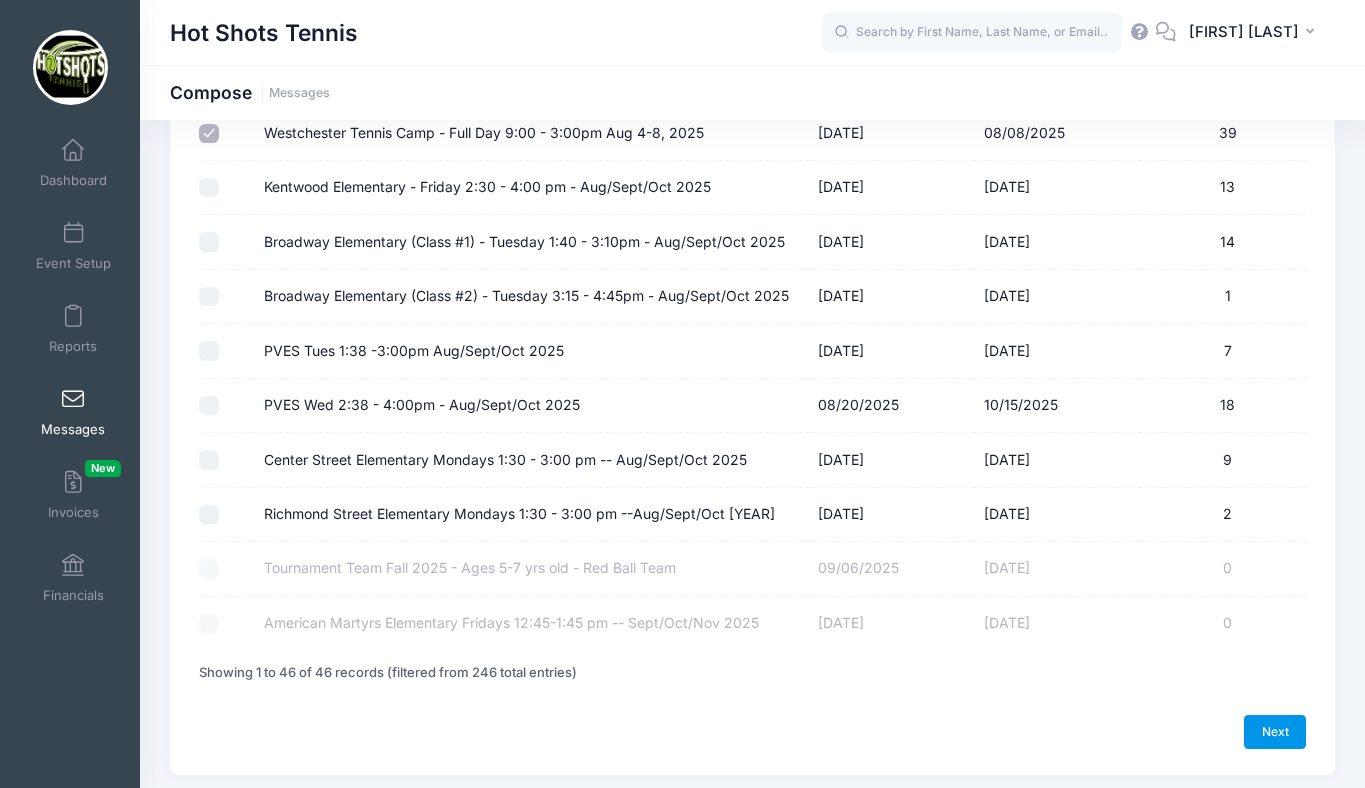 click on "Next" at bounding box center (1275, 732) 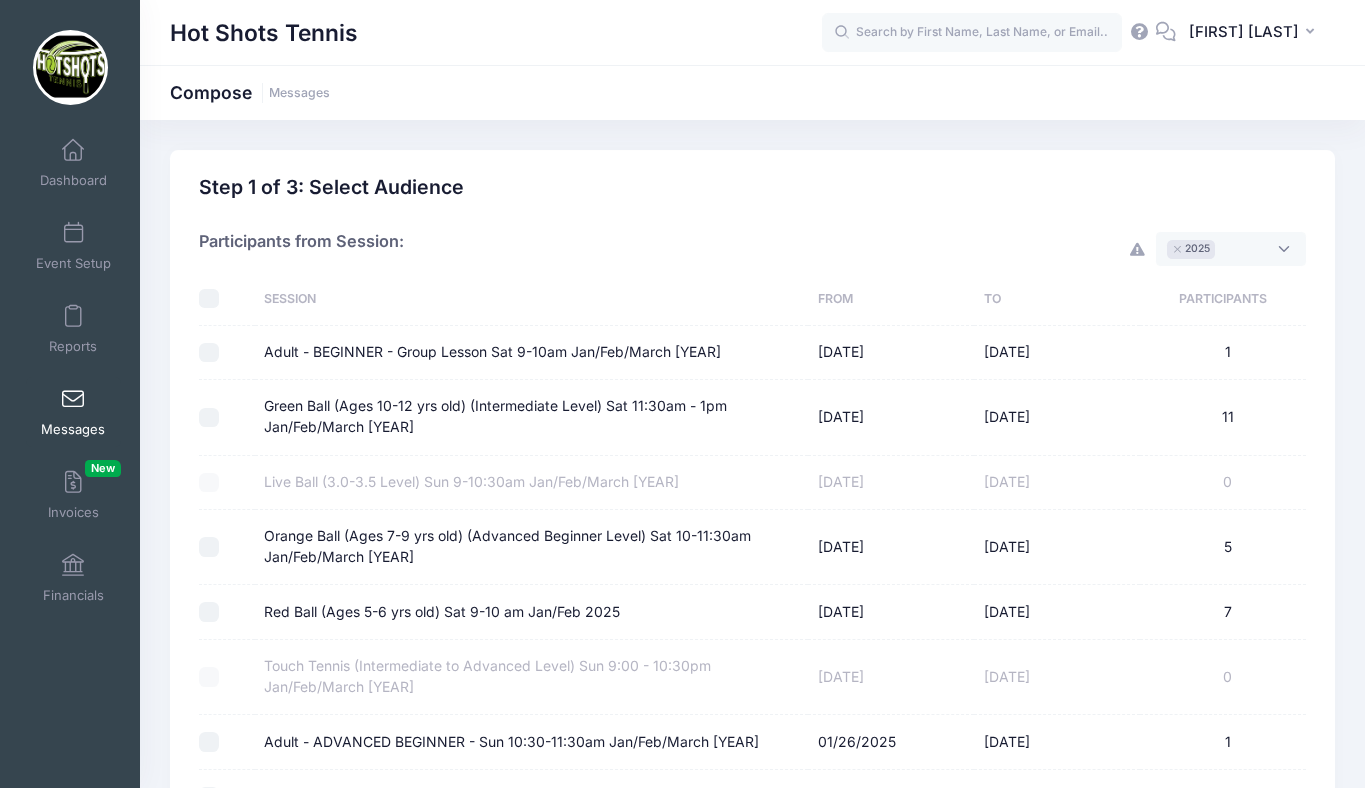 select on "50" 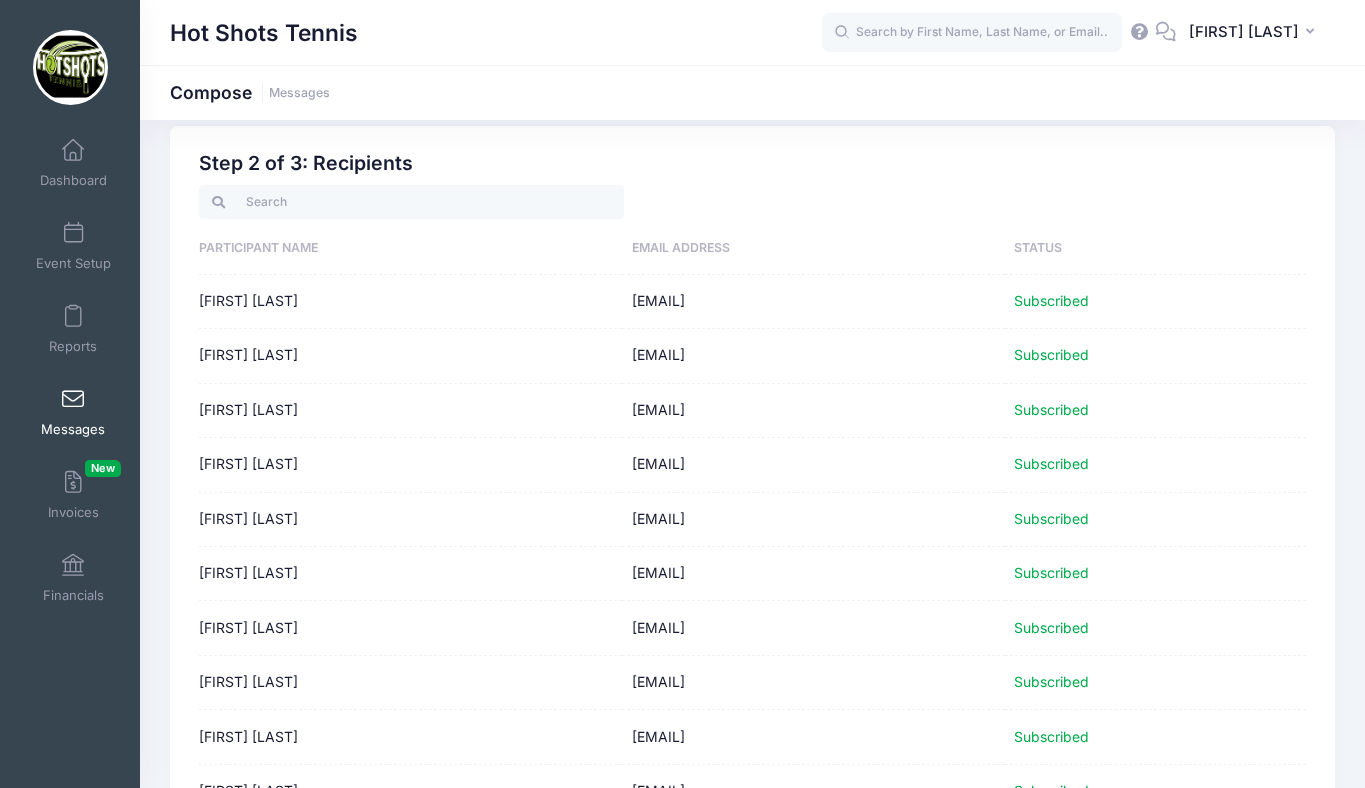 scroll, scrollTop: 0, scrollLeft: 0, axis: both 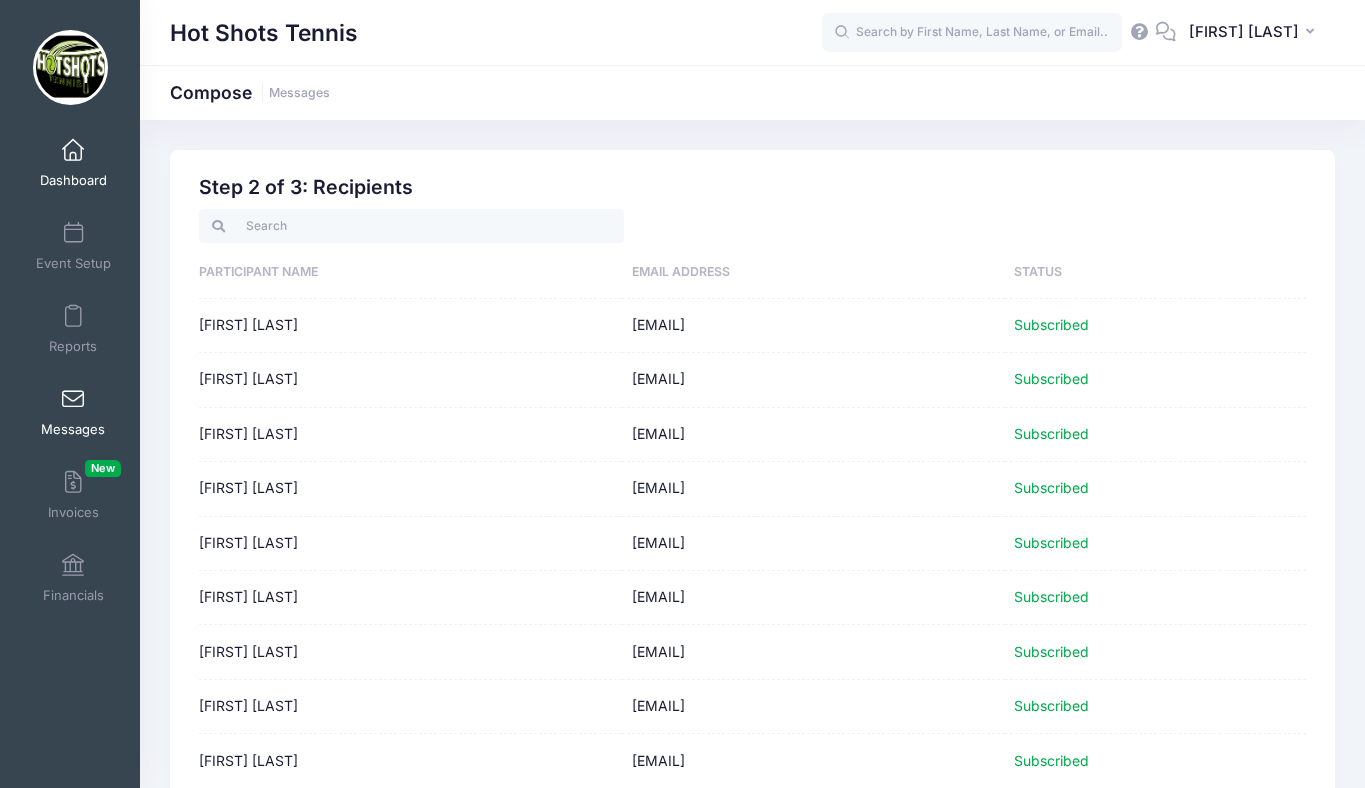 click on "Dashboard" at bounding box center [73, 163] 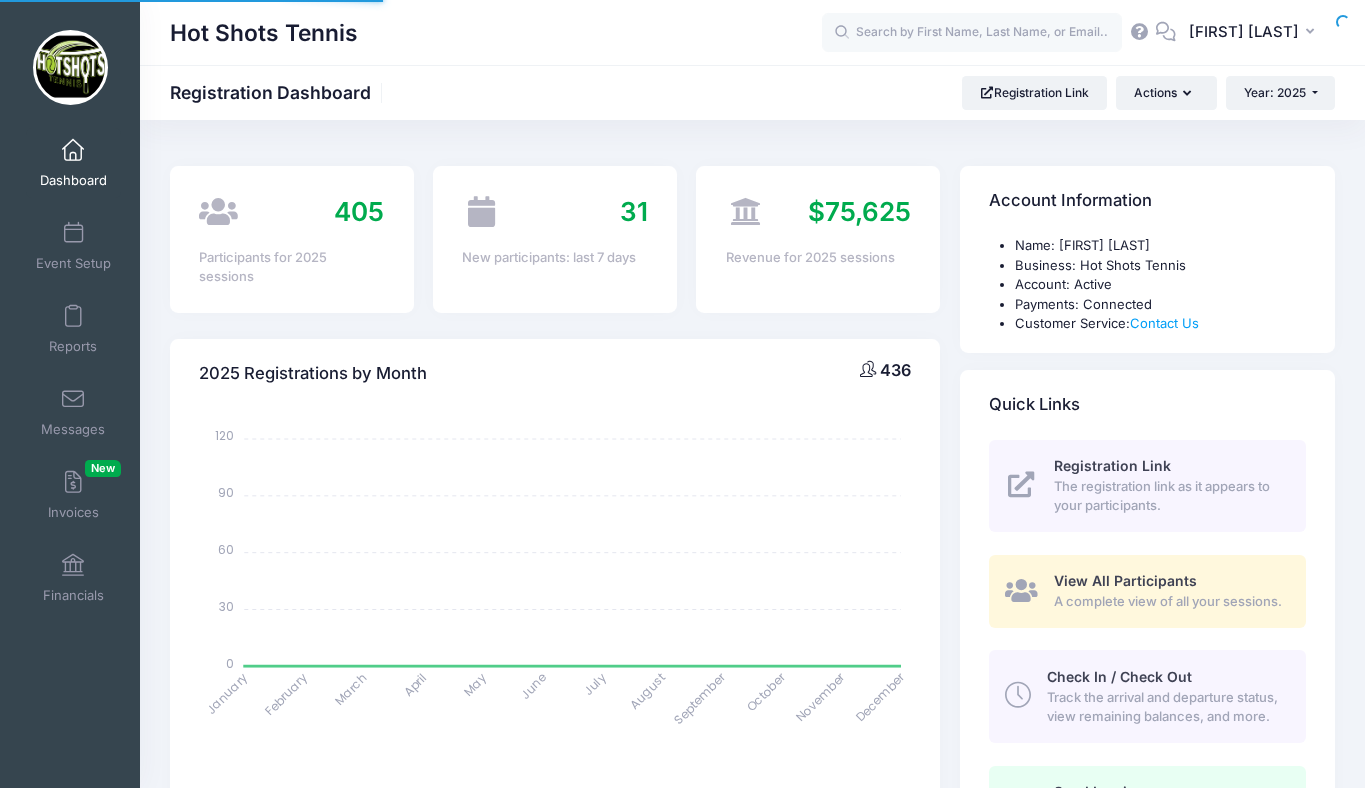 scroll, scrollTop: 0, scrollLeft: 0, axis: both 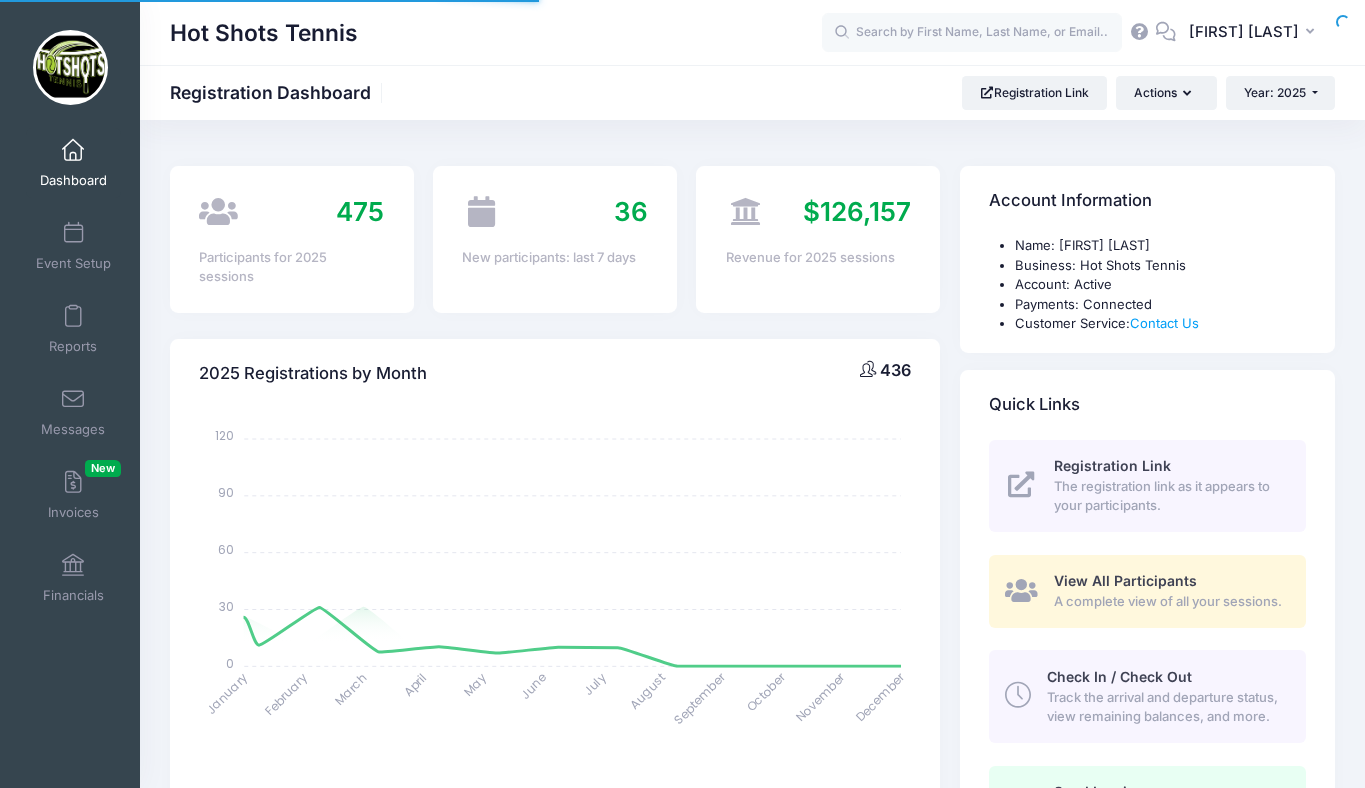select 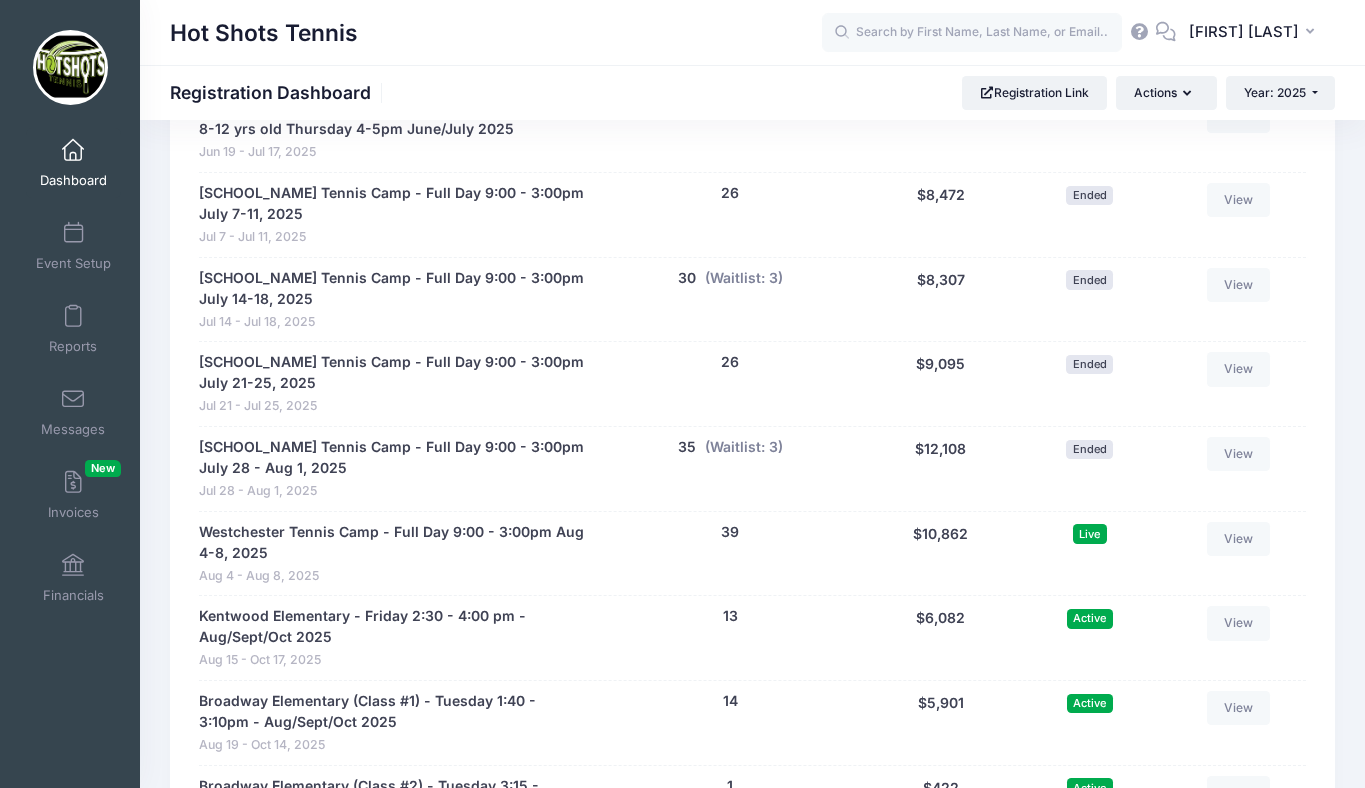 scroll, scrollTop: 3682, scrollLeft: 0, axis: vertical 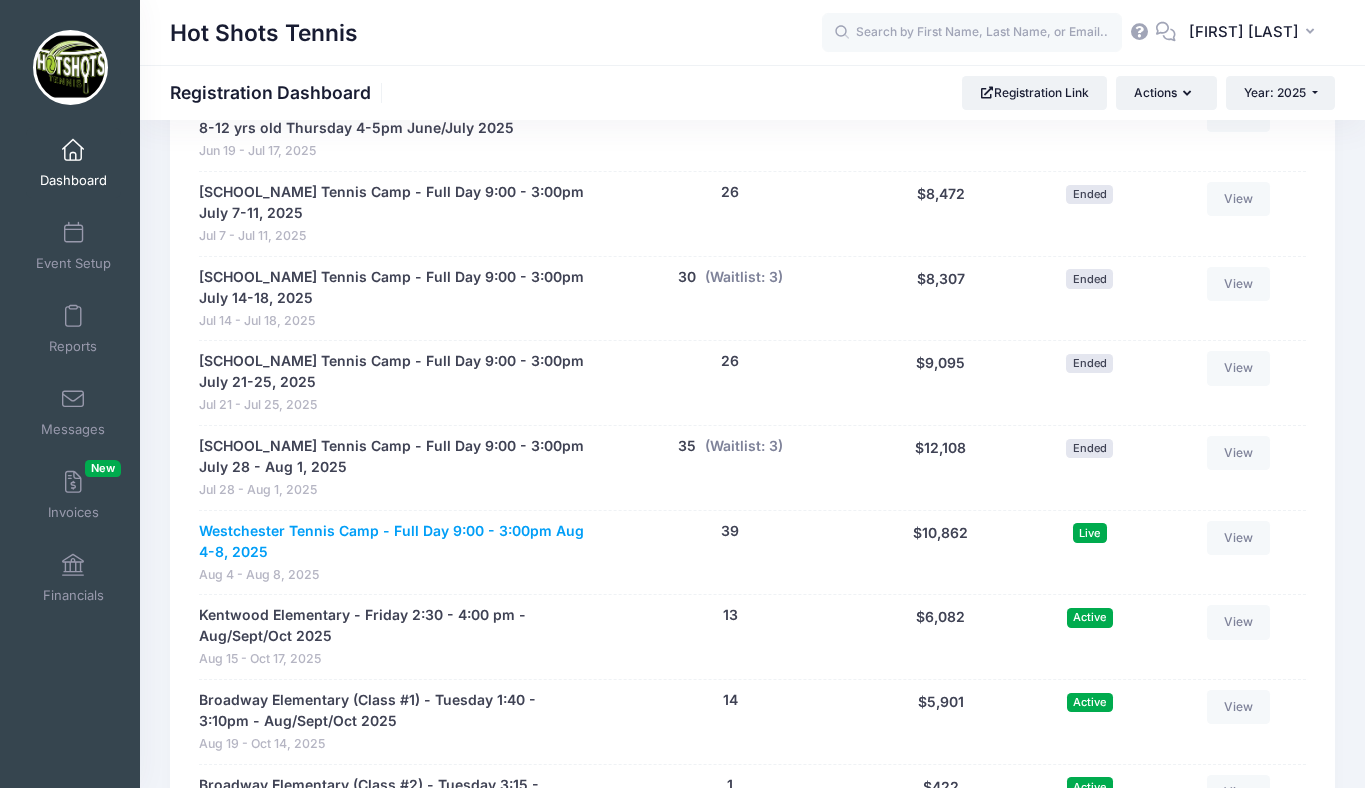 click on "Westchester Tennis Camp - Full Day 9:00 - 3:00pm  Aug 4-8, 2025" at bounding box center [393, 542] 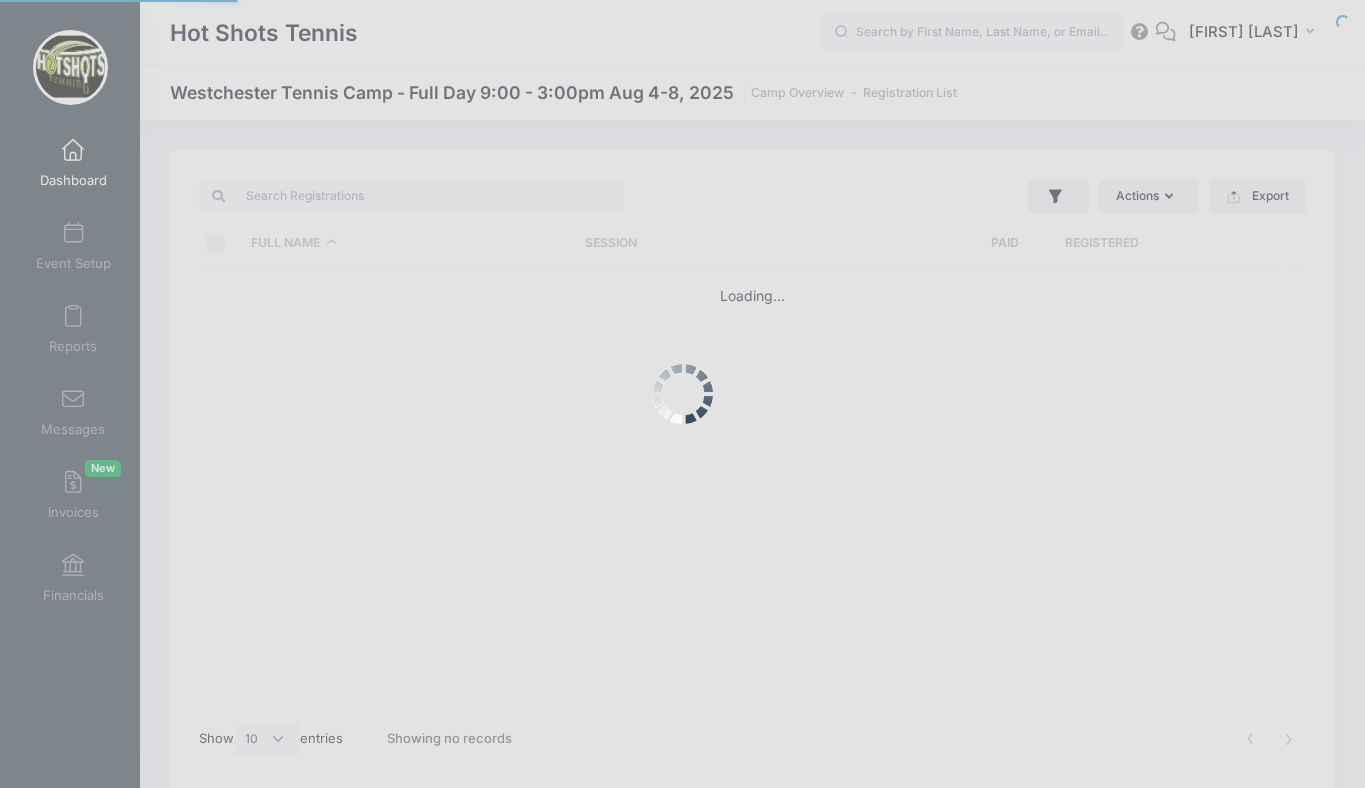 scroll, scrollTop: 0, scrollLeft: 0, axis: both 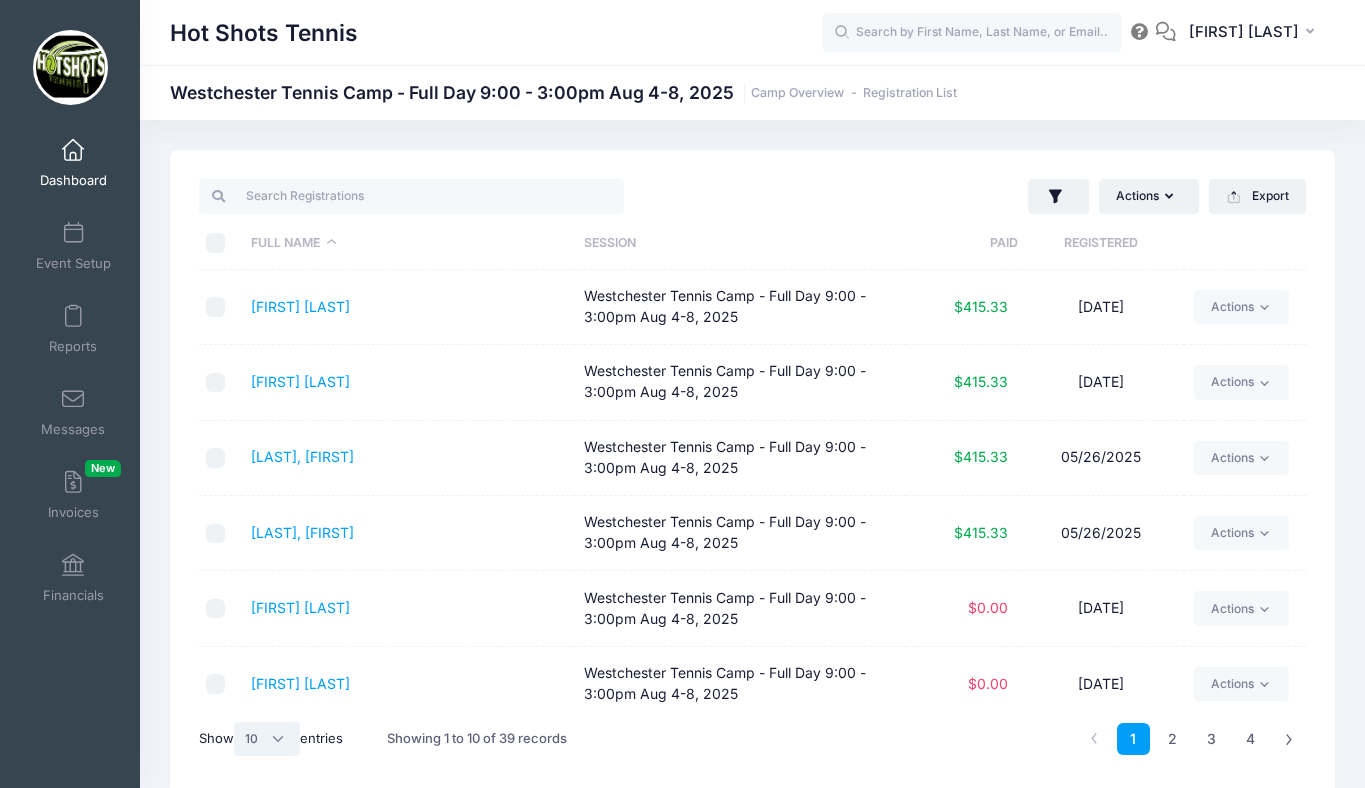 click on "All 10 25 50" at bounding box center (267, 739) 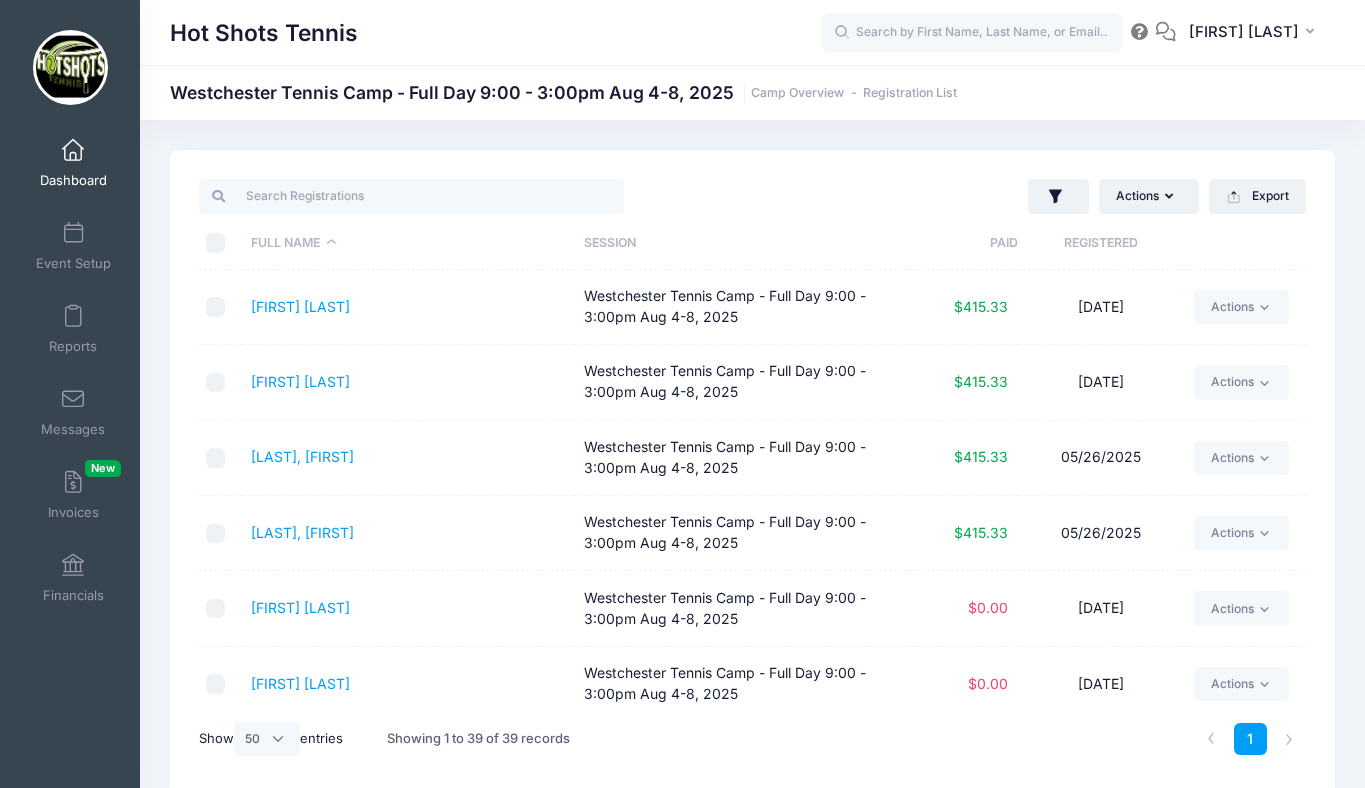 click at bounding box center [220, 243] 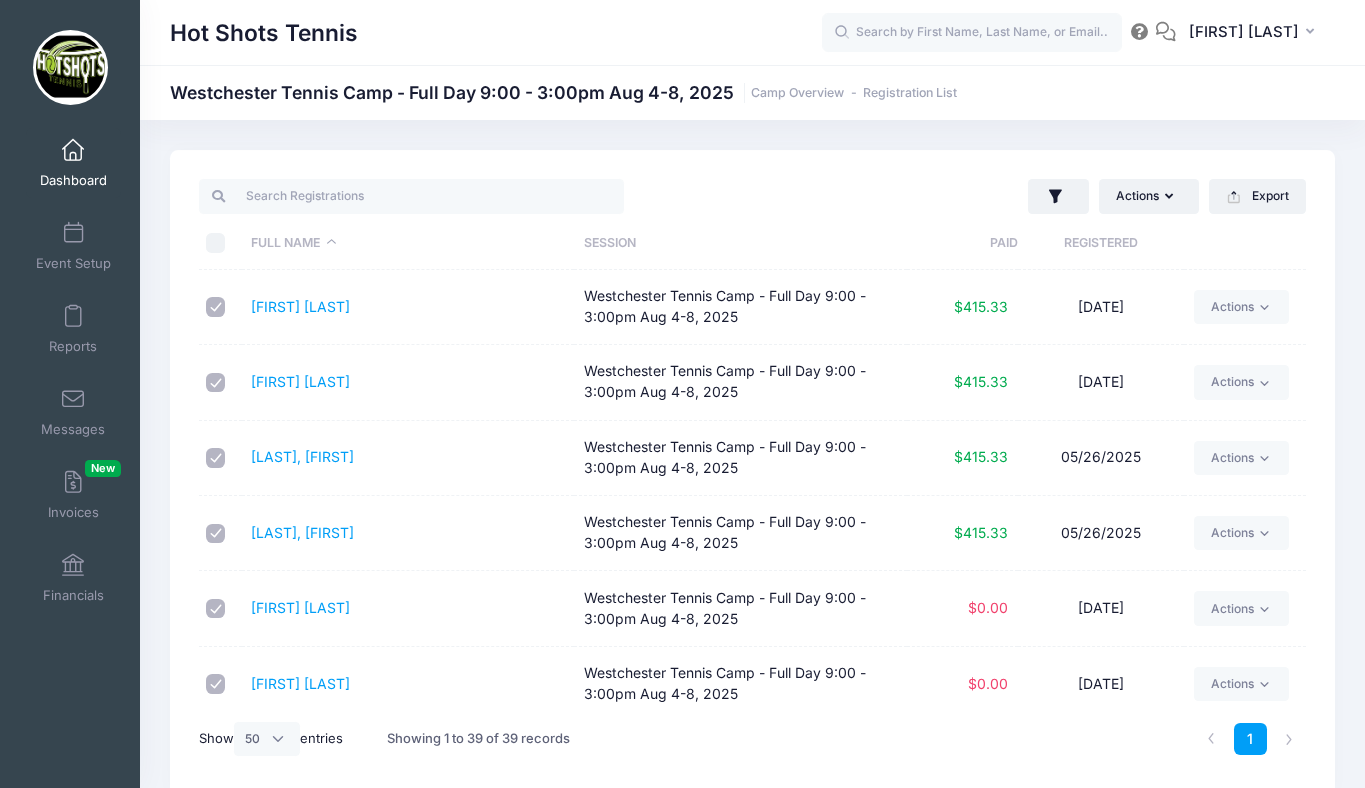 checkbox on "true" 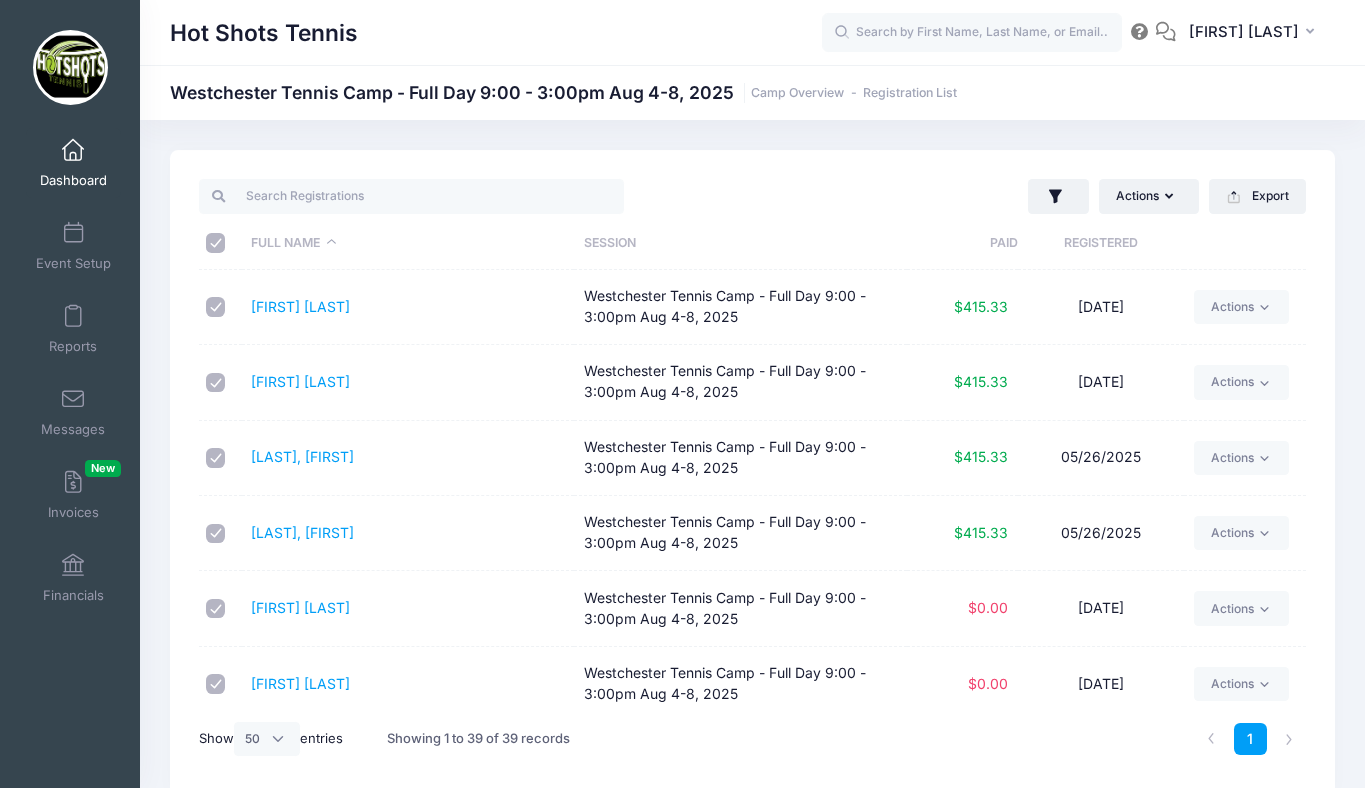 checkbox on "true" 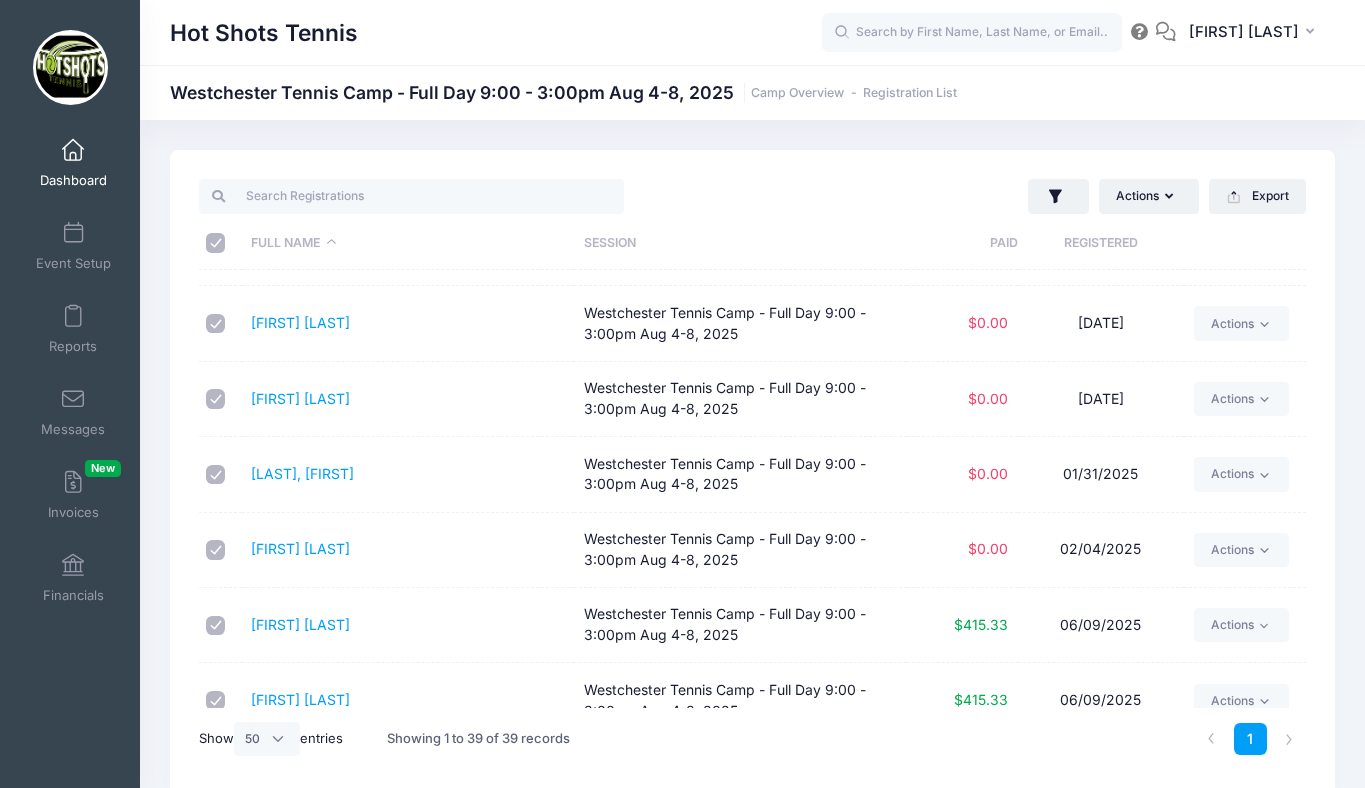 scroll, scrollTop: 463, scrollLeft: 0, axis: vertical 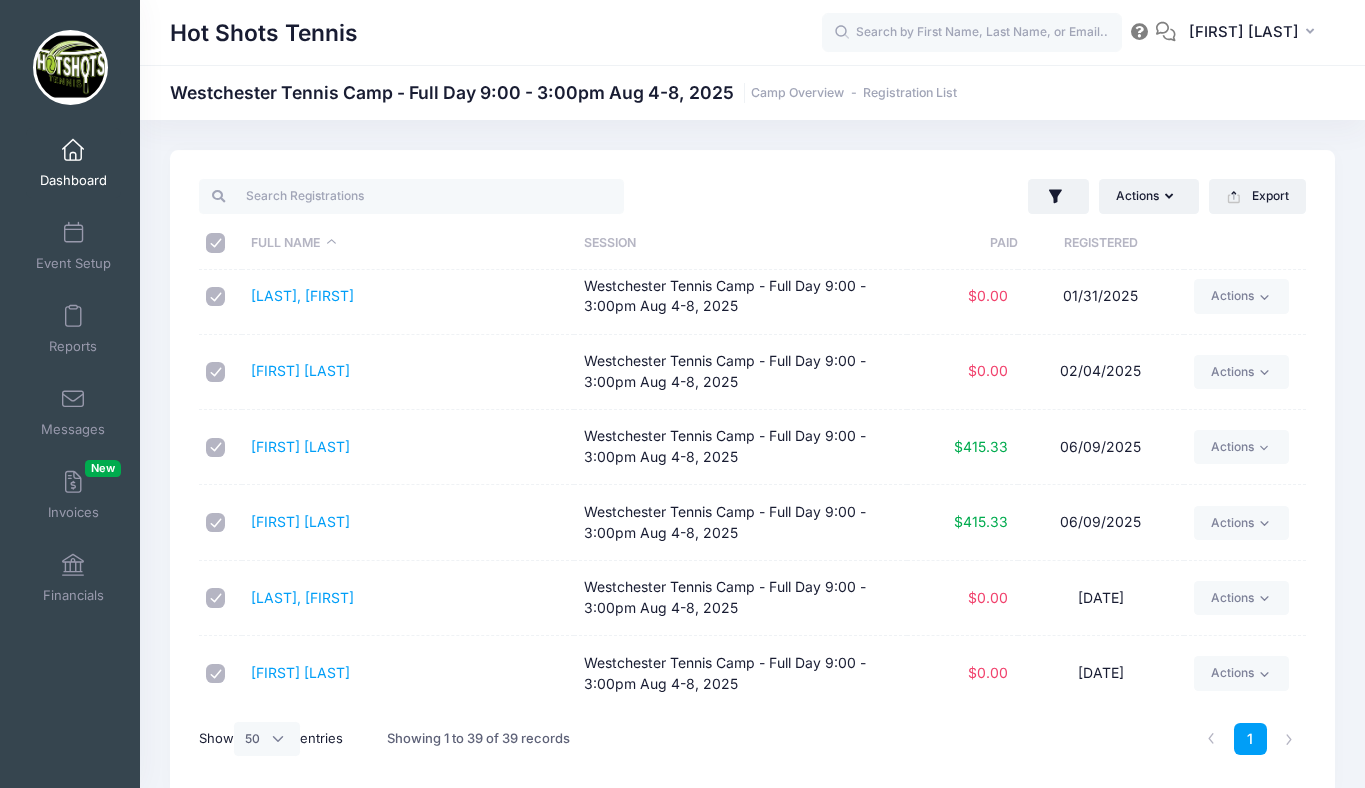 click at bounding box center [216, 297] 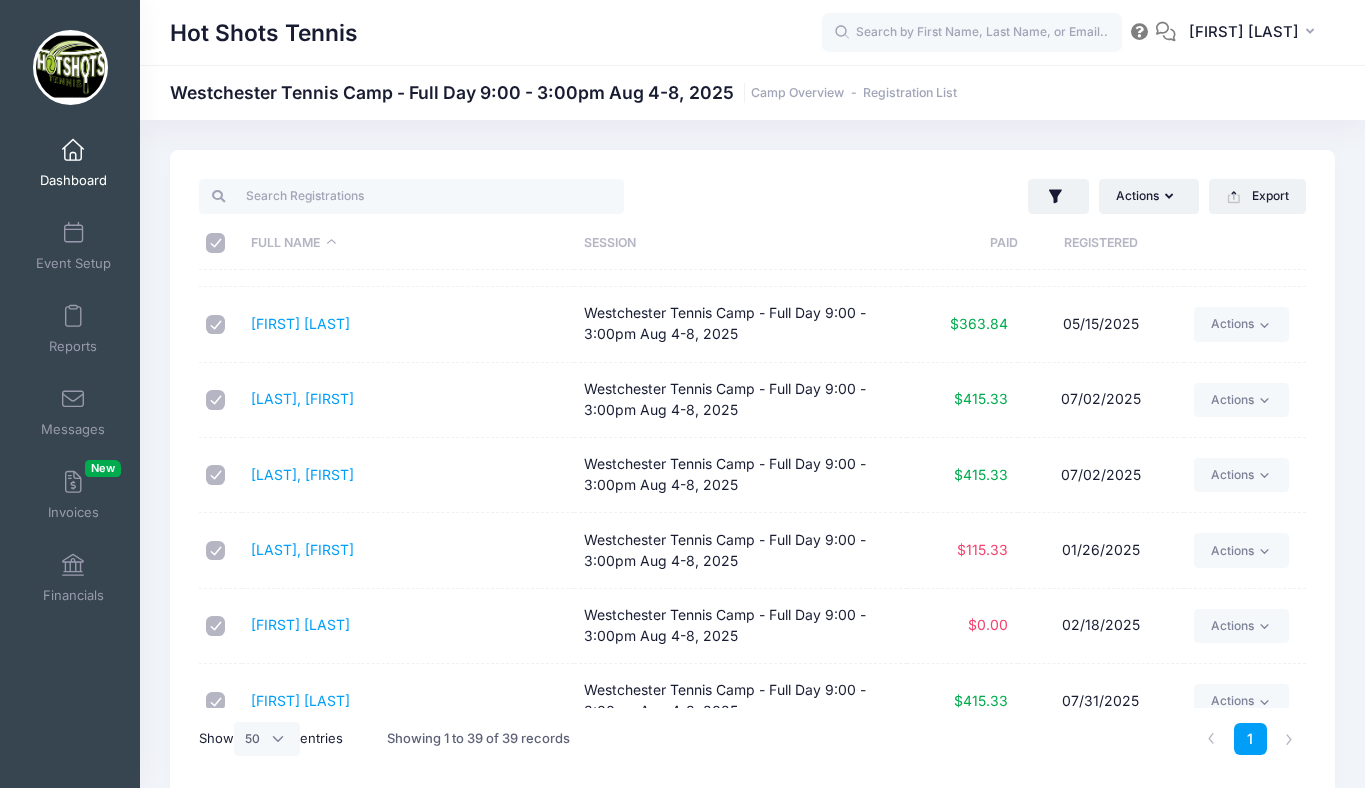 scroll, scrollTop: 1476, scrollLeft: 0, axis: vertical 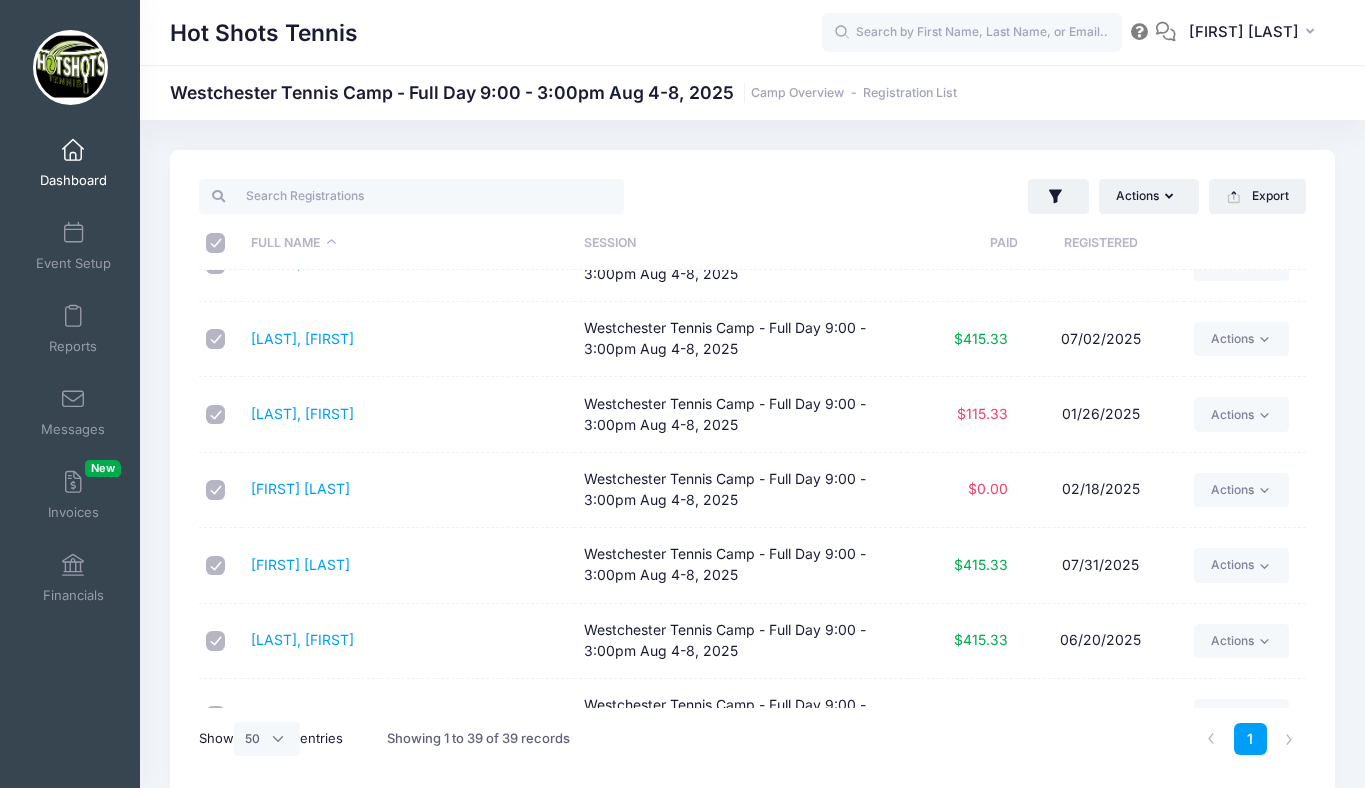 click at bounding box center (216, 415) 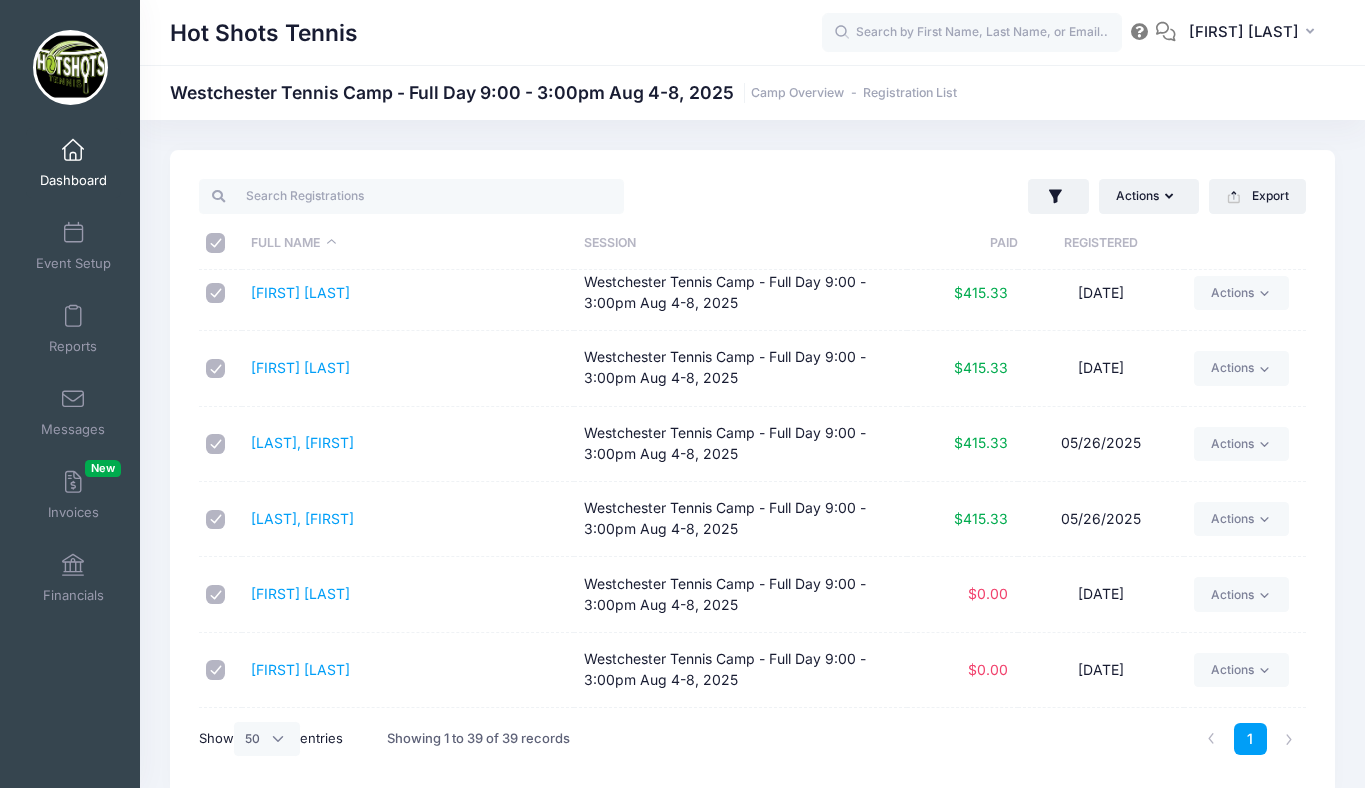 scroll, scrollTop: 0, scrollLeft: 0, axis: both 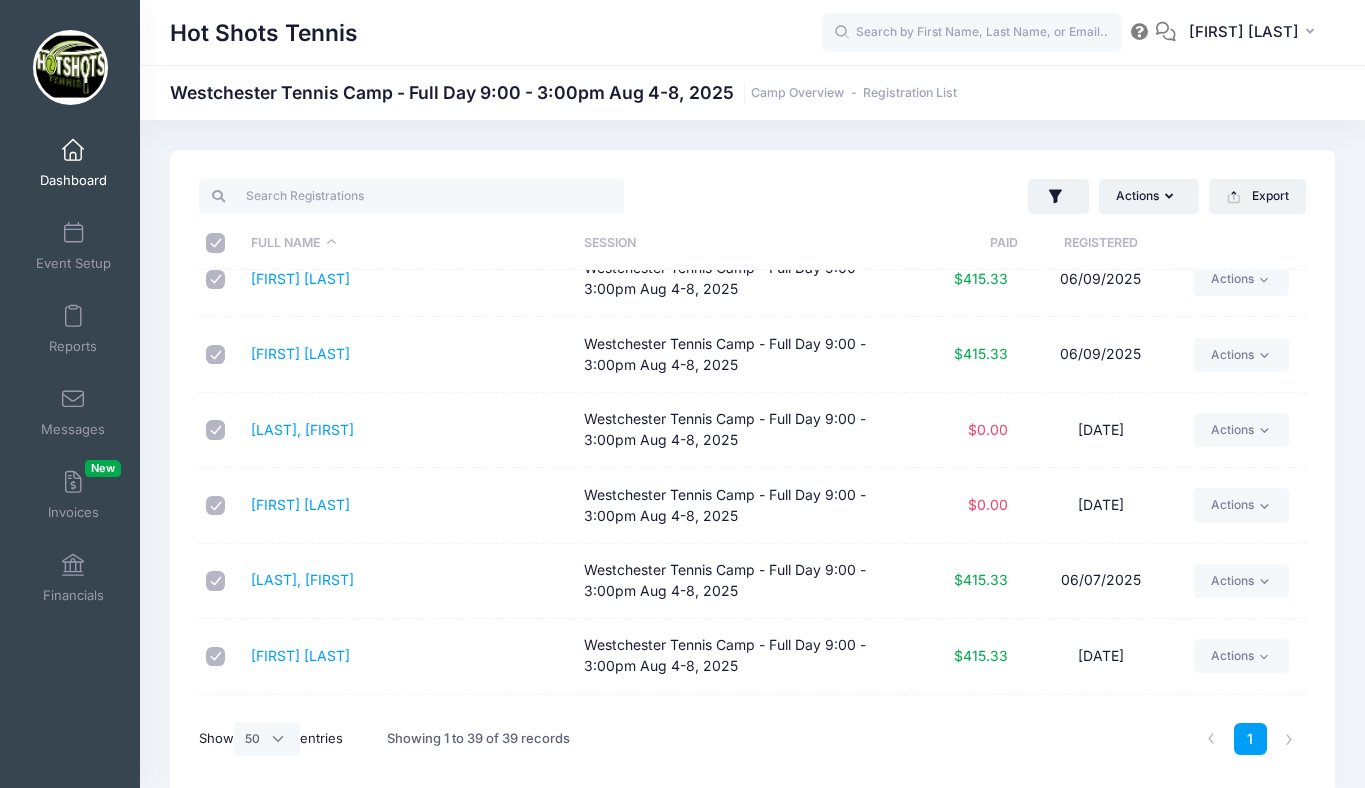 click at bounding box center (216, 581) 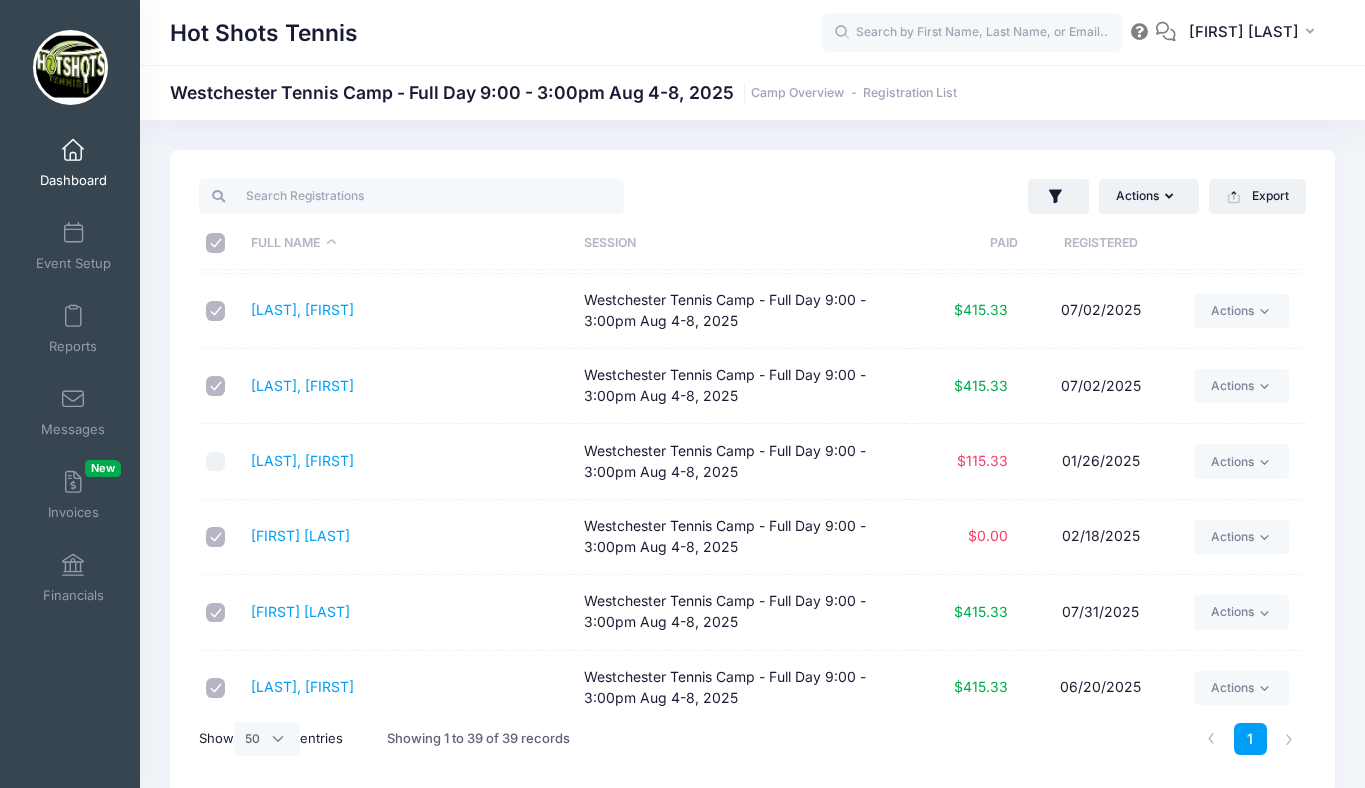 scroll, scrollTop: 2094, scrollLeft: 0, axis: vertical 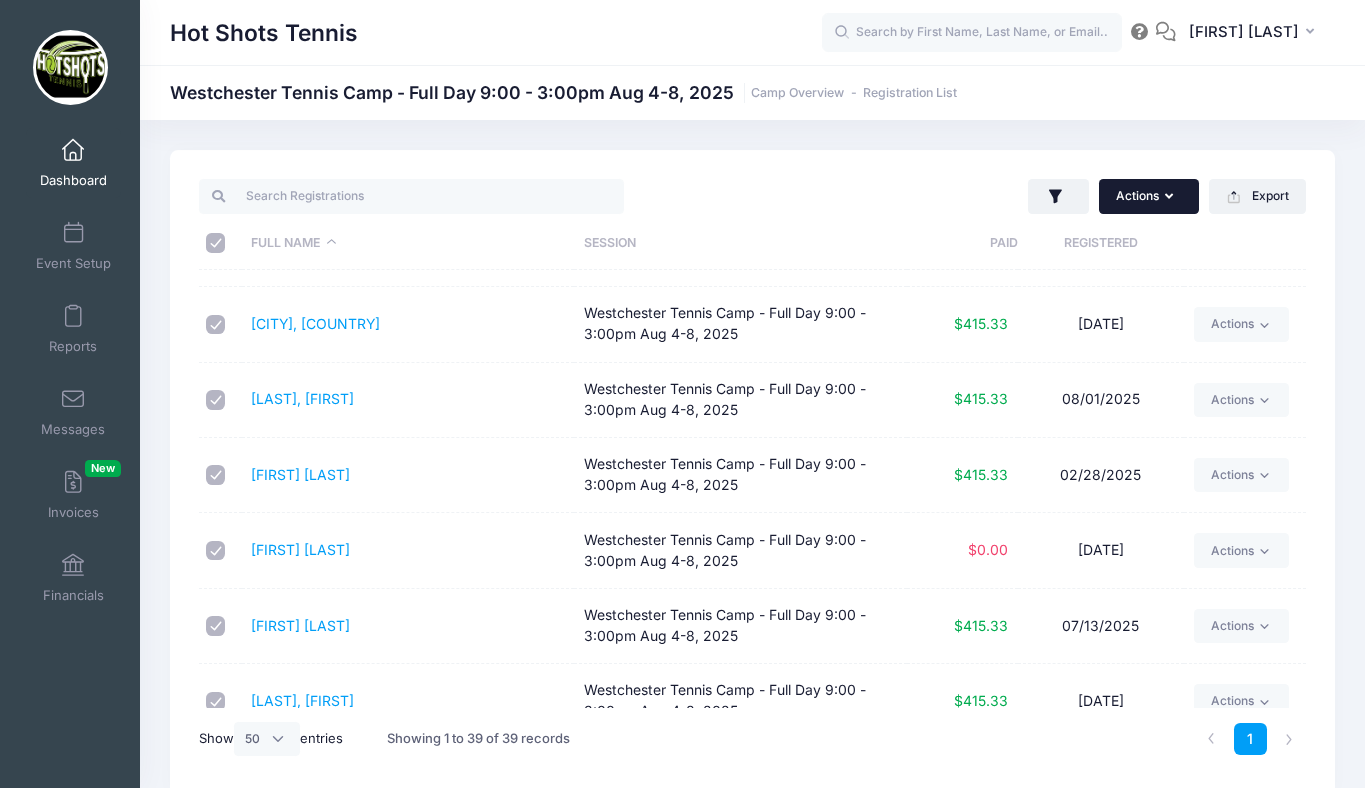click on "Actions" at bounding box center (1149, 196) 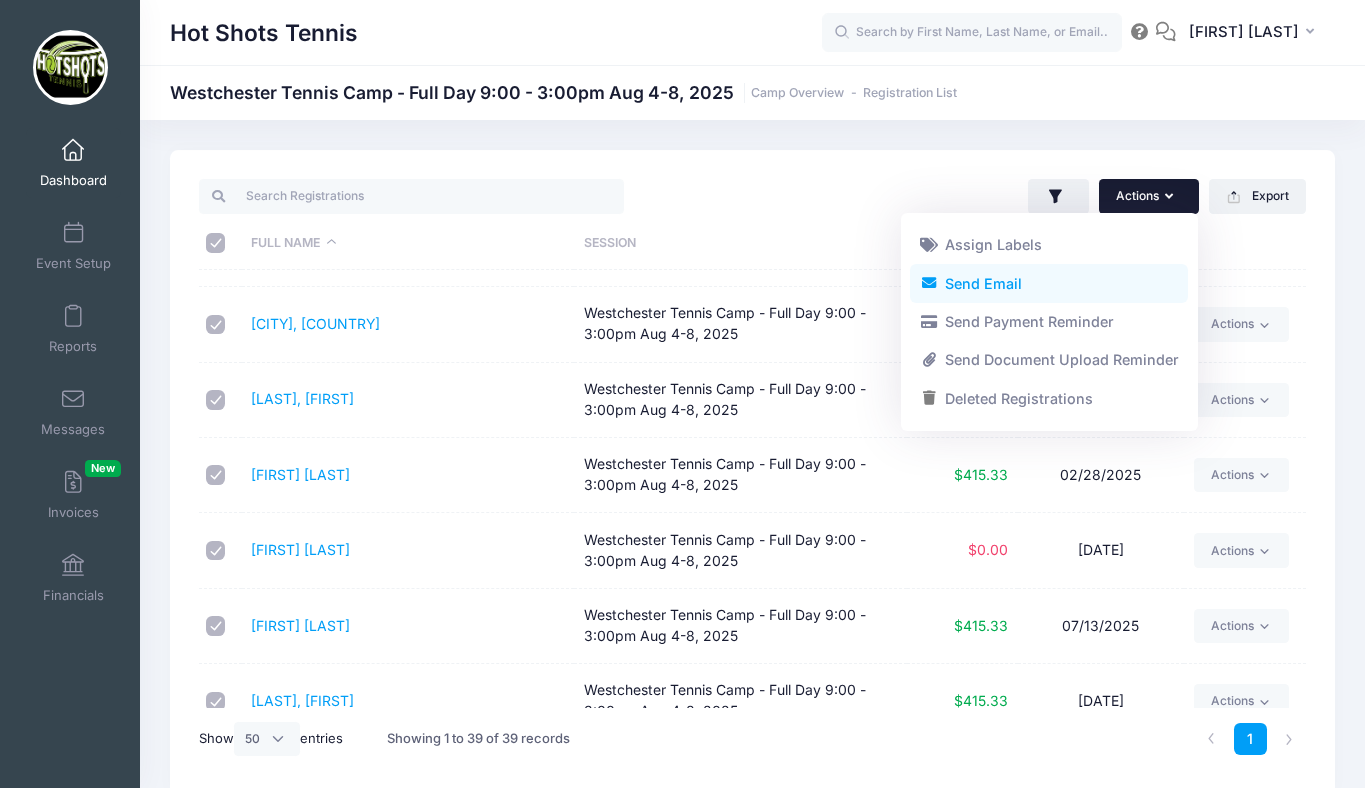 click on "Send Email" at bounding box center [1049, 283] 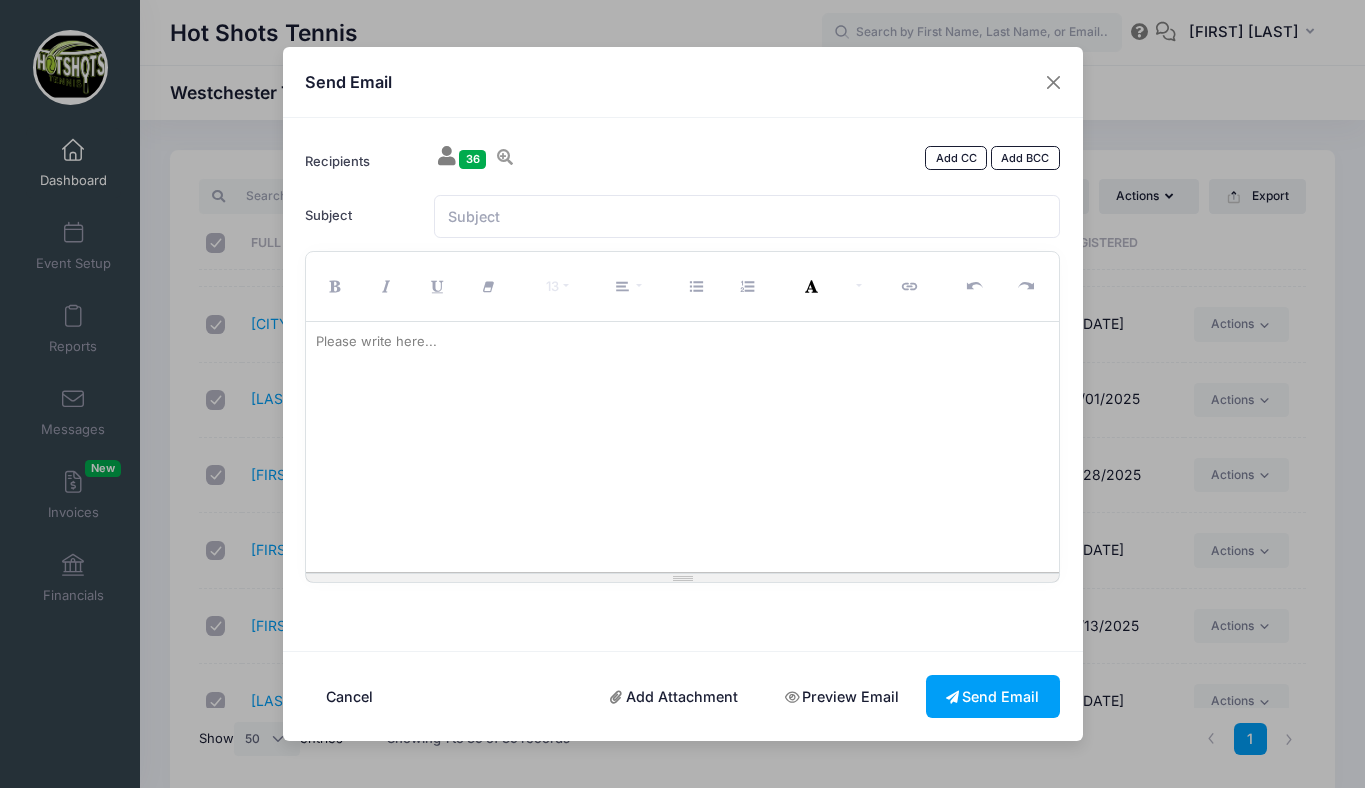 click at bounding box center (682, 447) 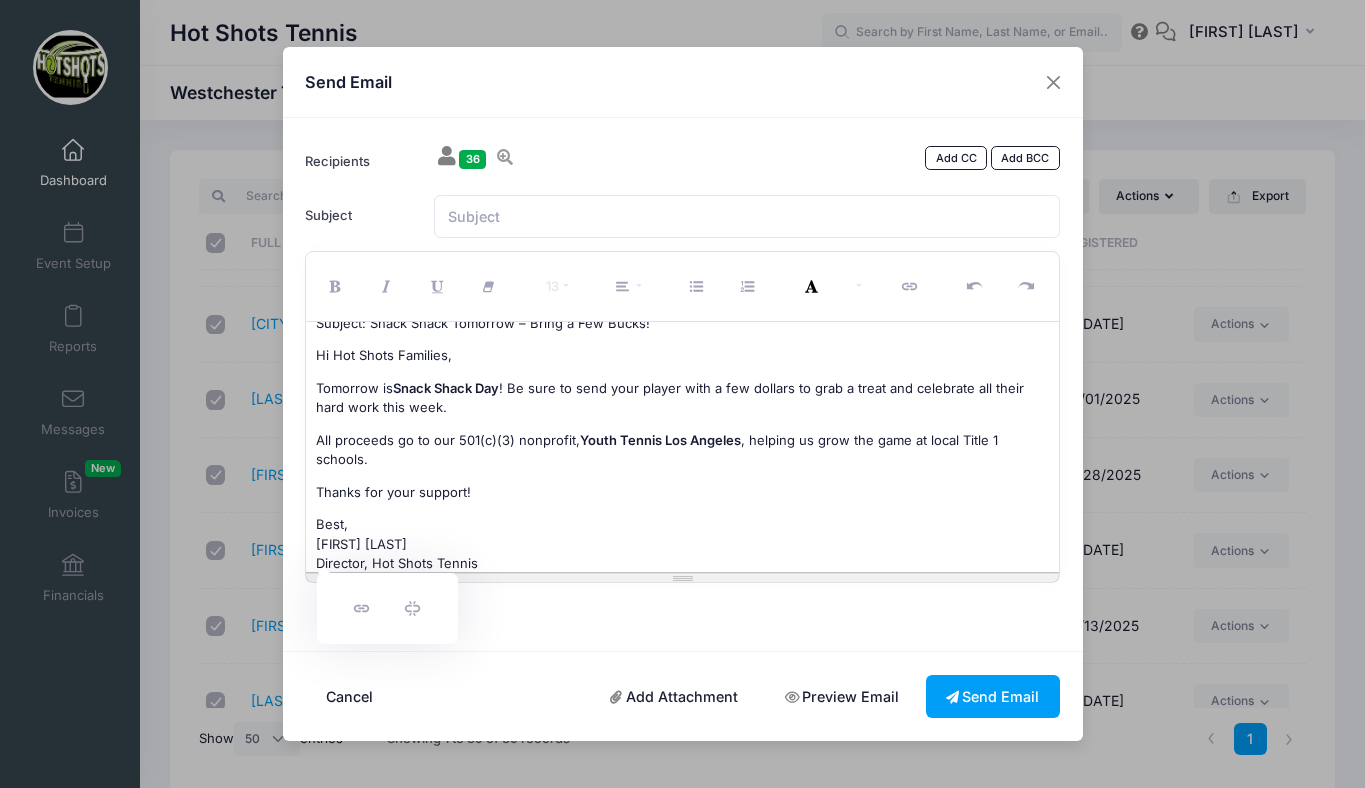 scroll, scrollTop: 0, scrollLeft: 0, axis: both 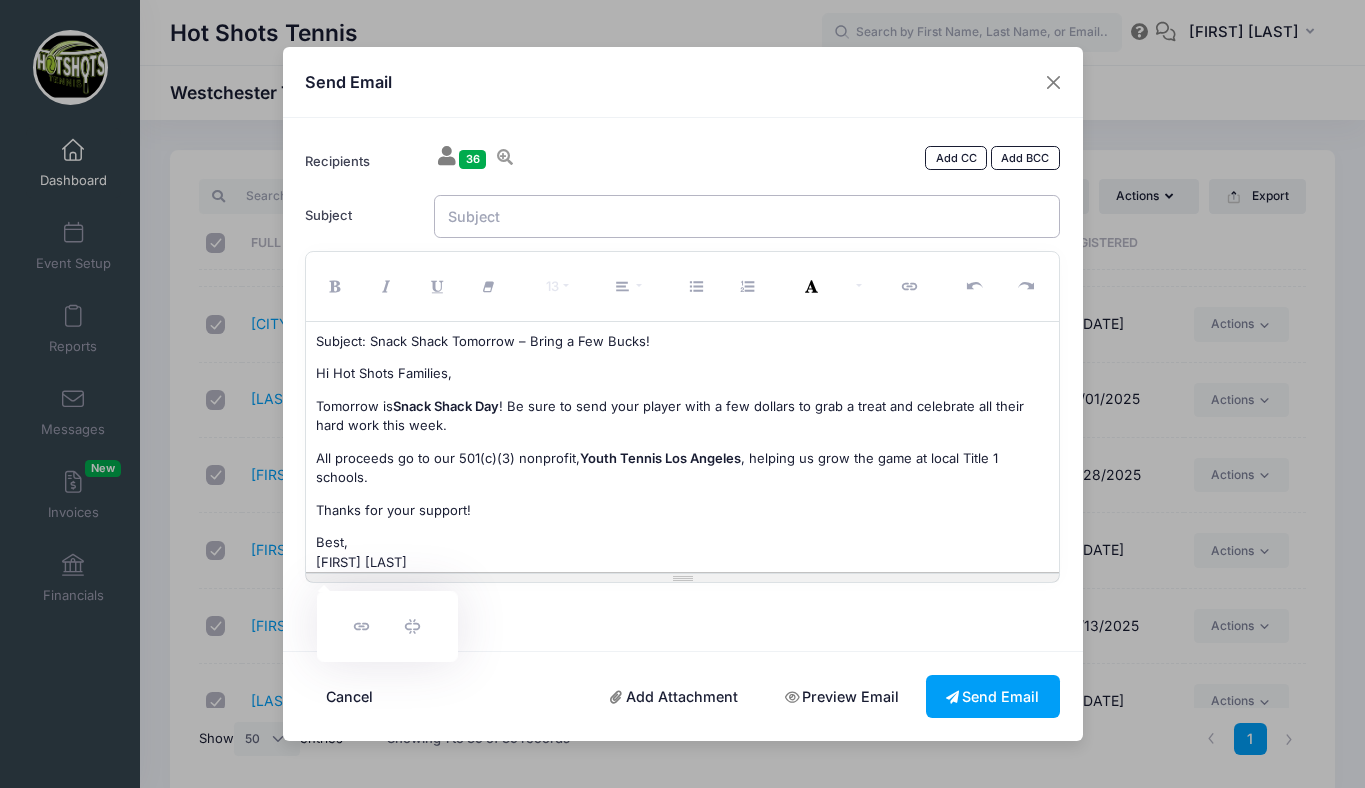click on "Subject" at bounding box center [747, 216] 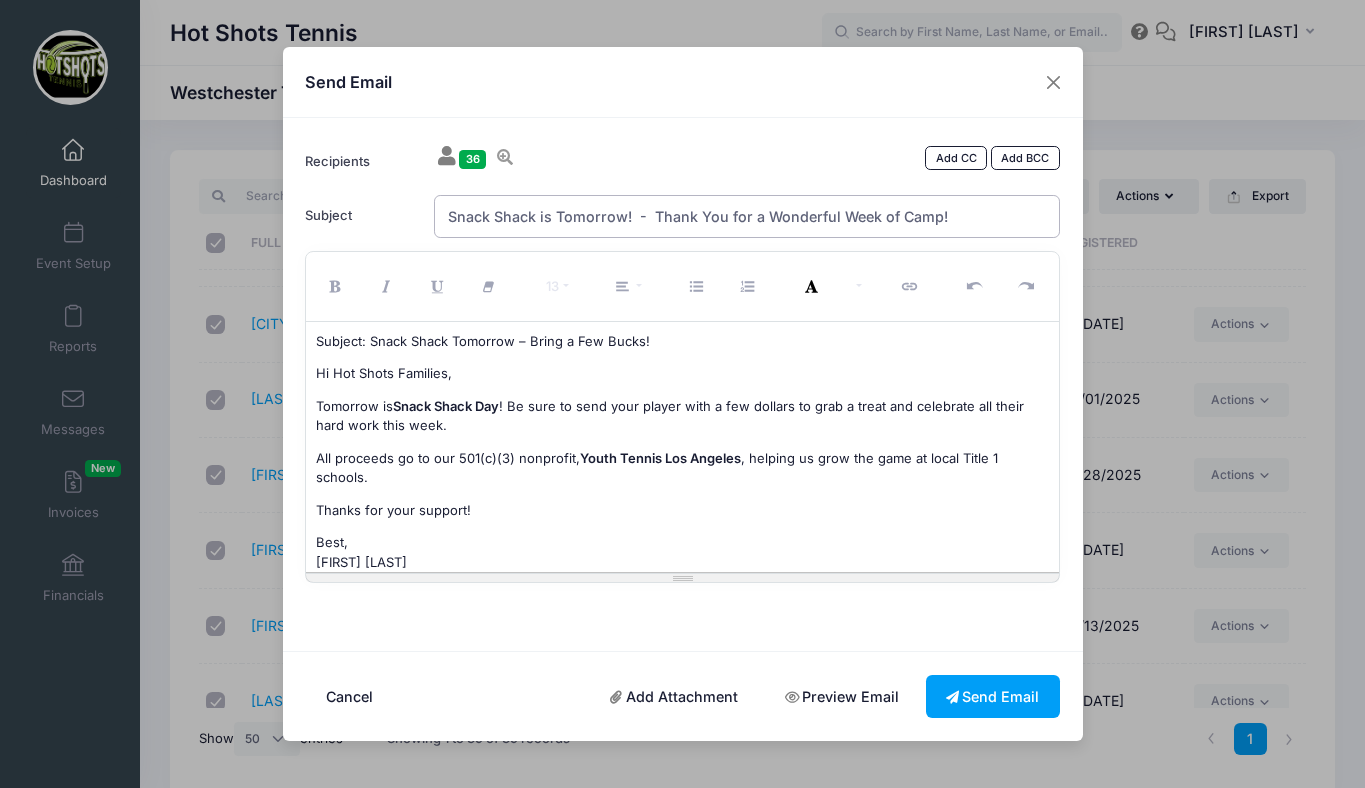 scroll, scrollTop: 43, scrollLeft: 0, axis: vertical 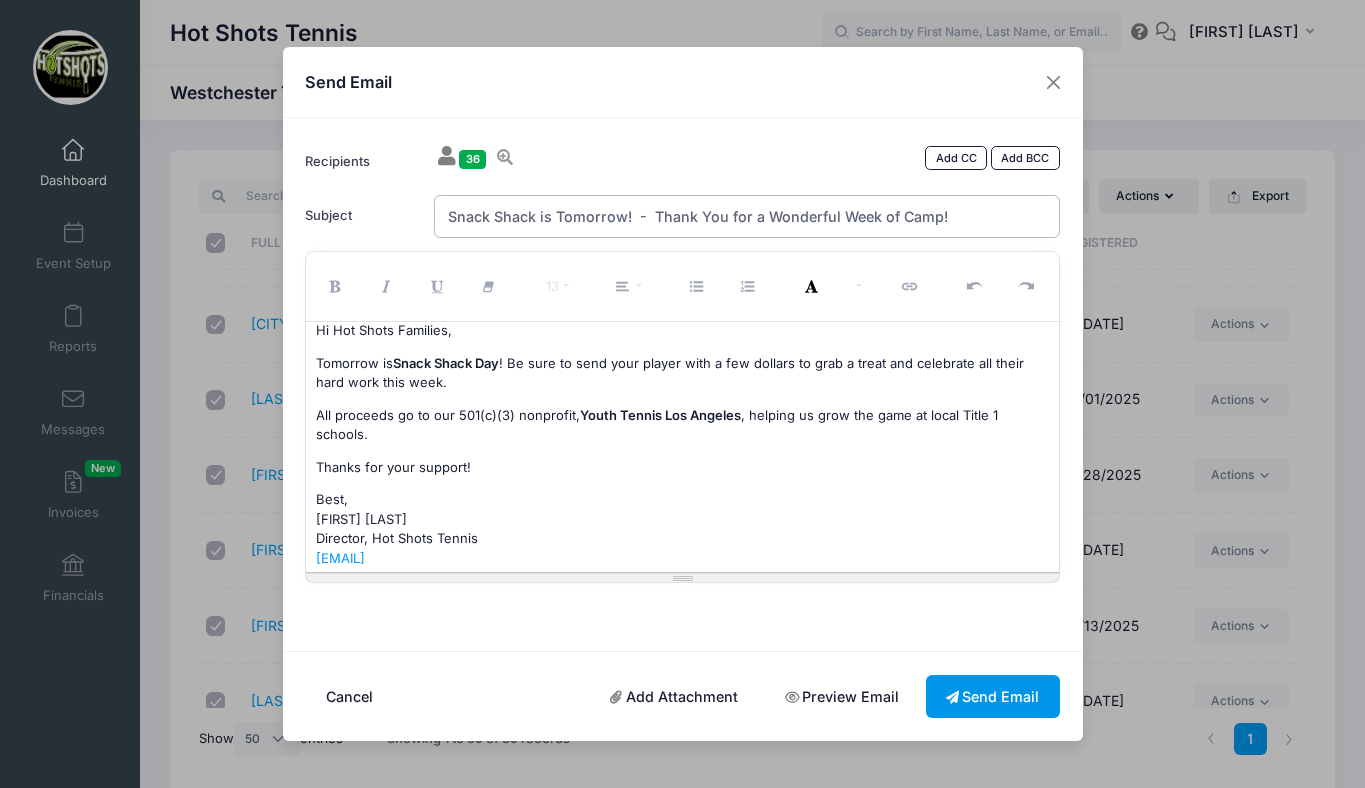 type on "Snack Shack is Tomorrow!  -  Thank You for a Wonderful Week of Camp!" 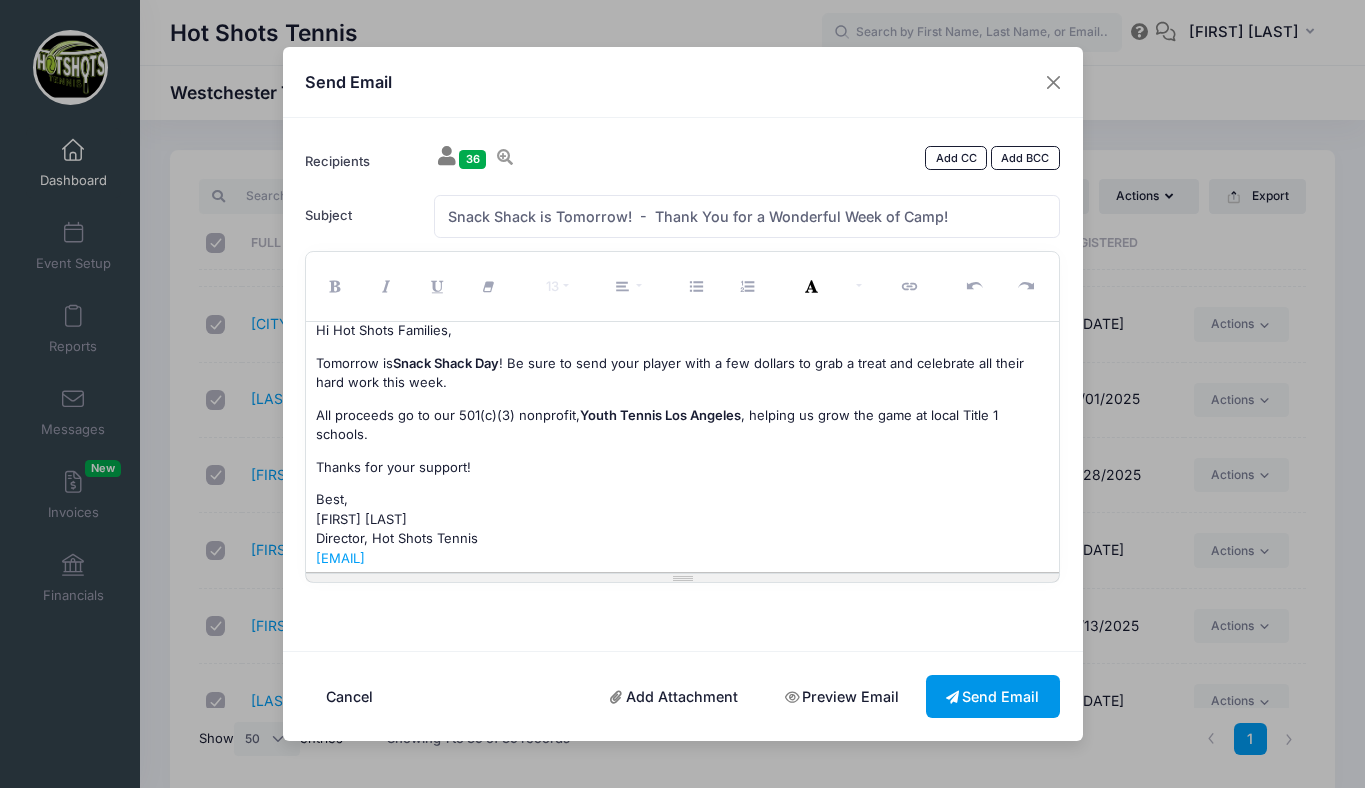click on "Send Email" at bounding box center (993, 696) 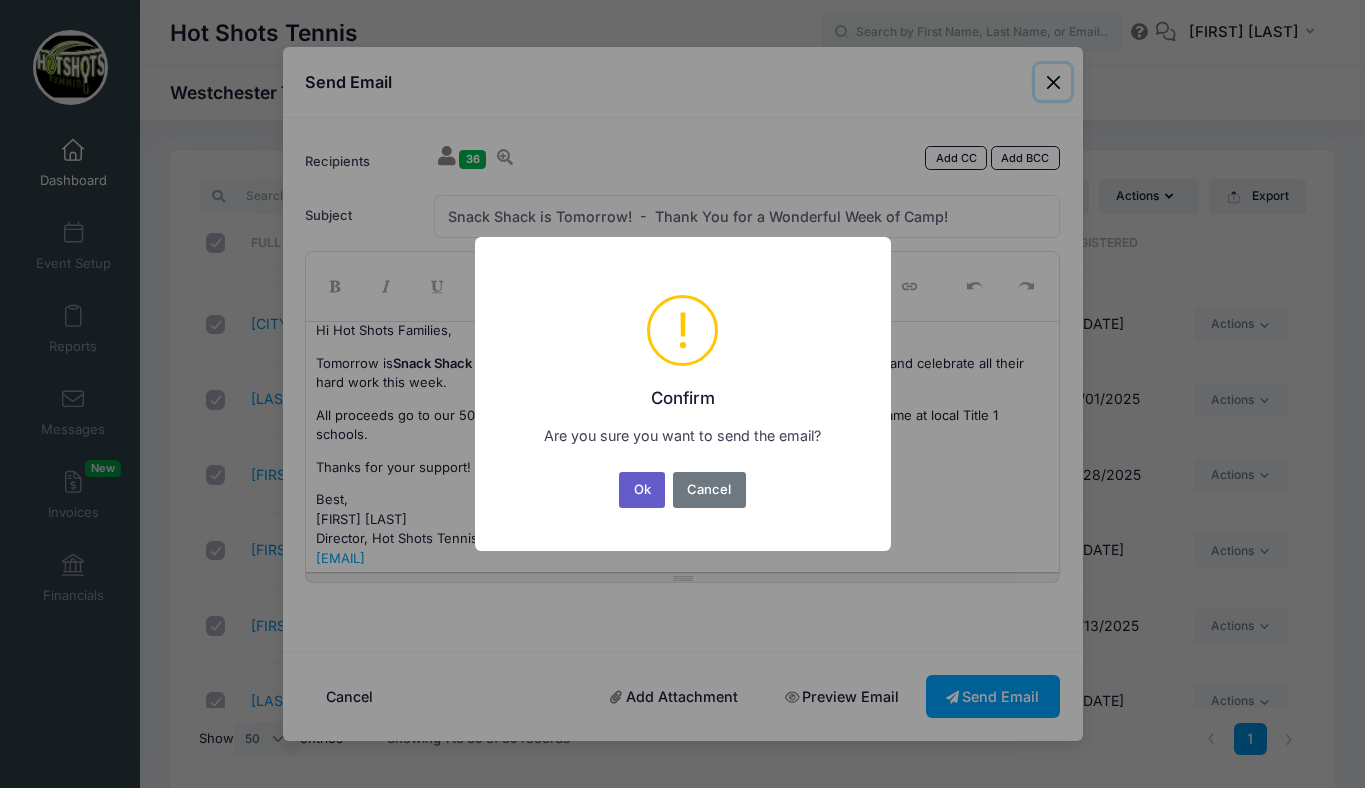 click on "Ok" at bounding box center [642, 490] 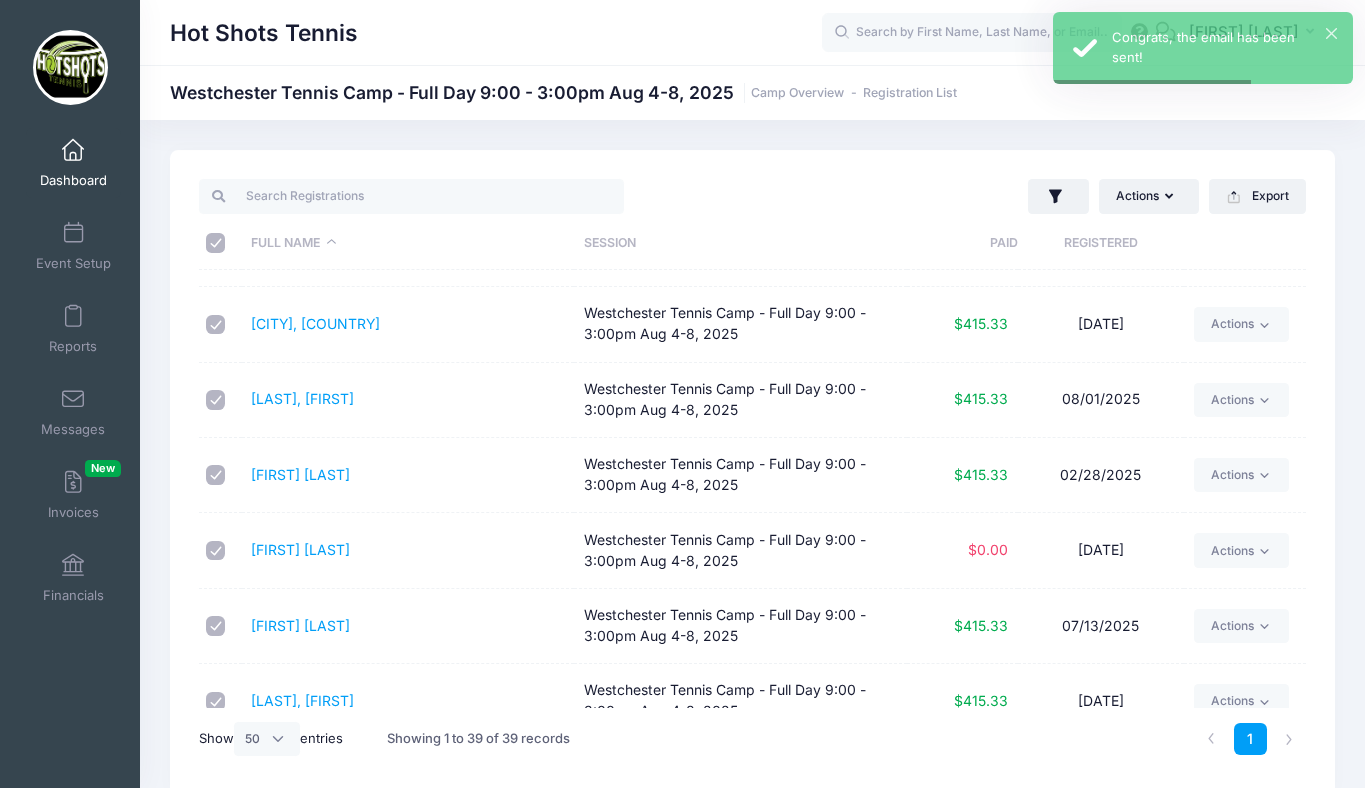 click on "Dashboard" at bounding box center (73, 163) 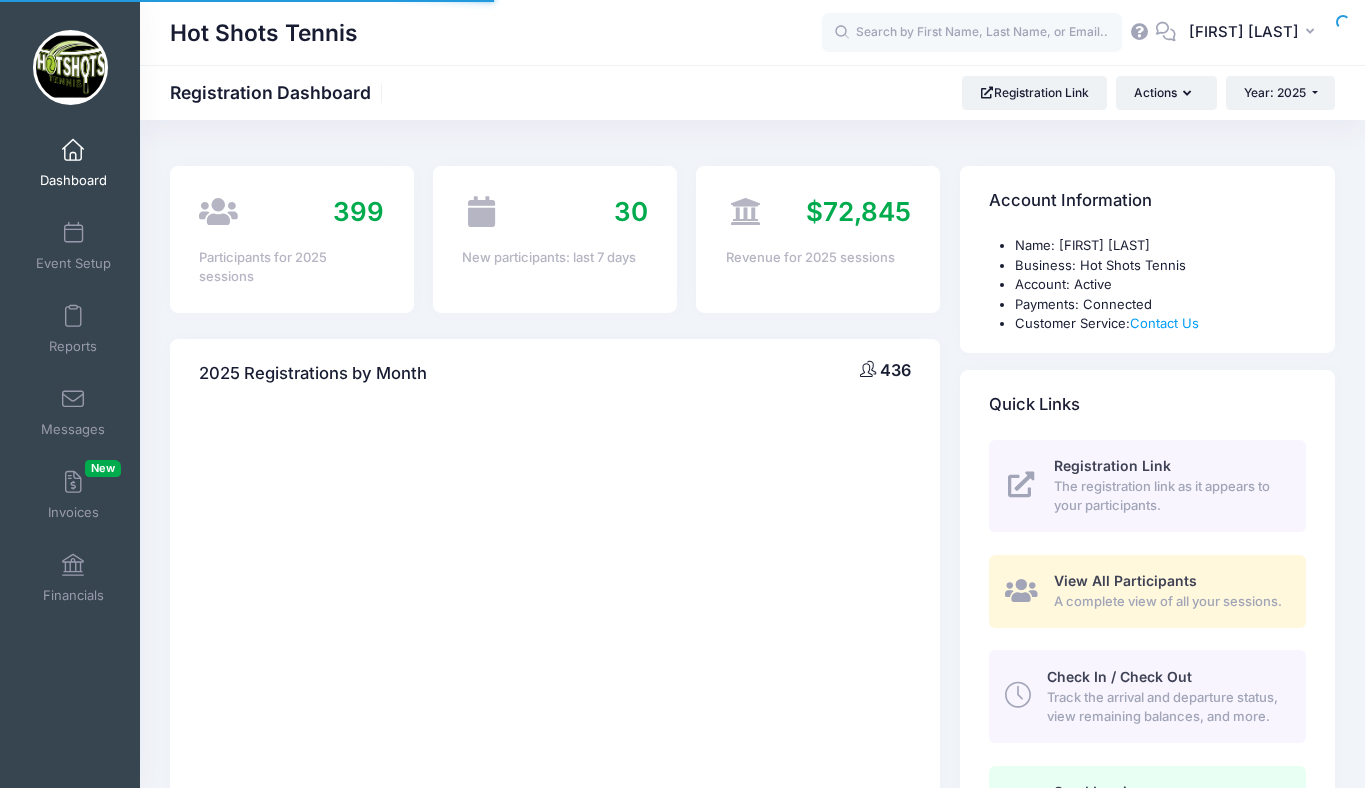 scroll, scrollTop: 0, scrollLeft: 0, axis: both 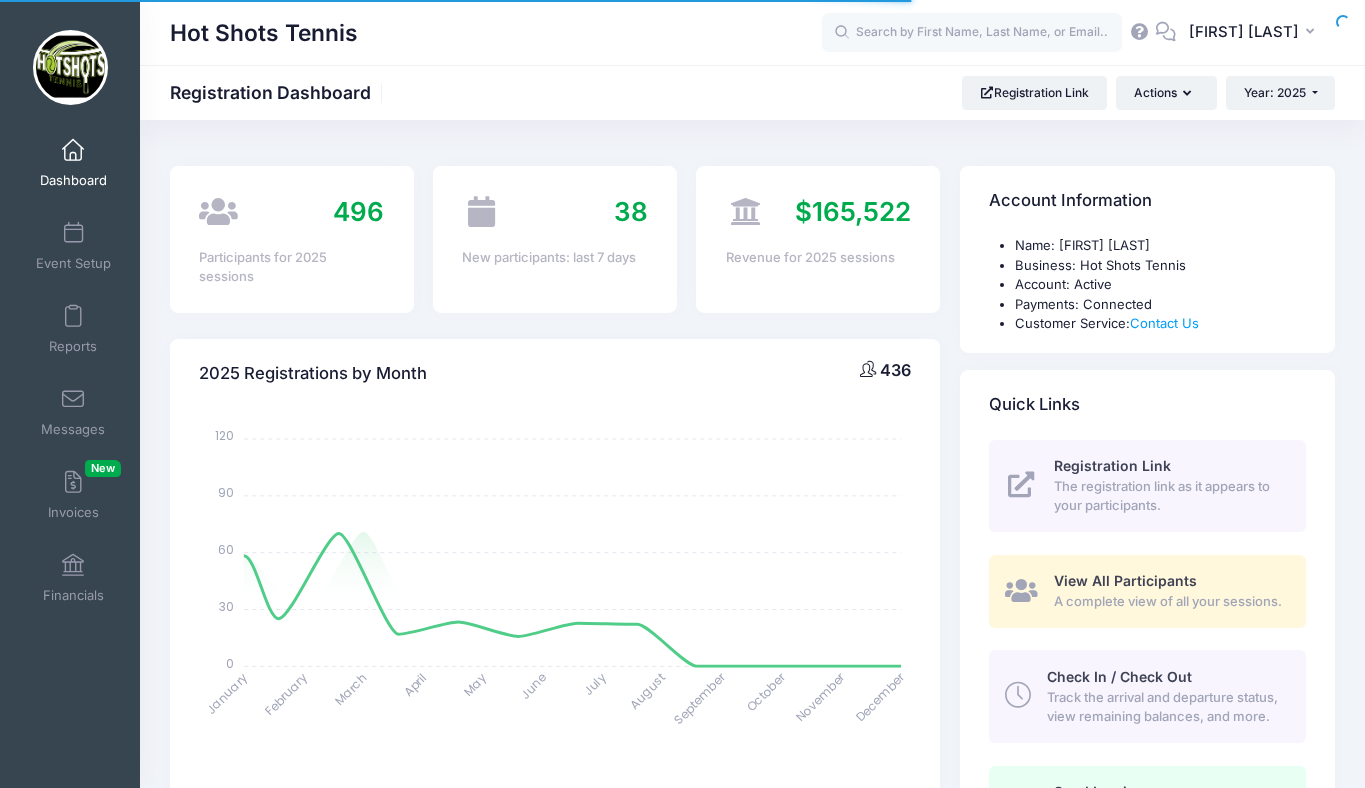 select 